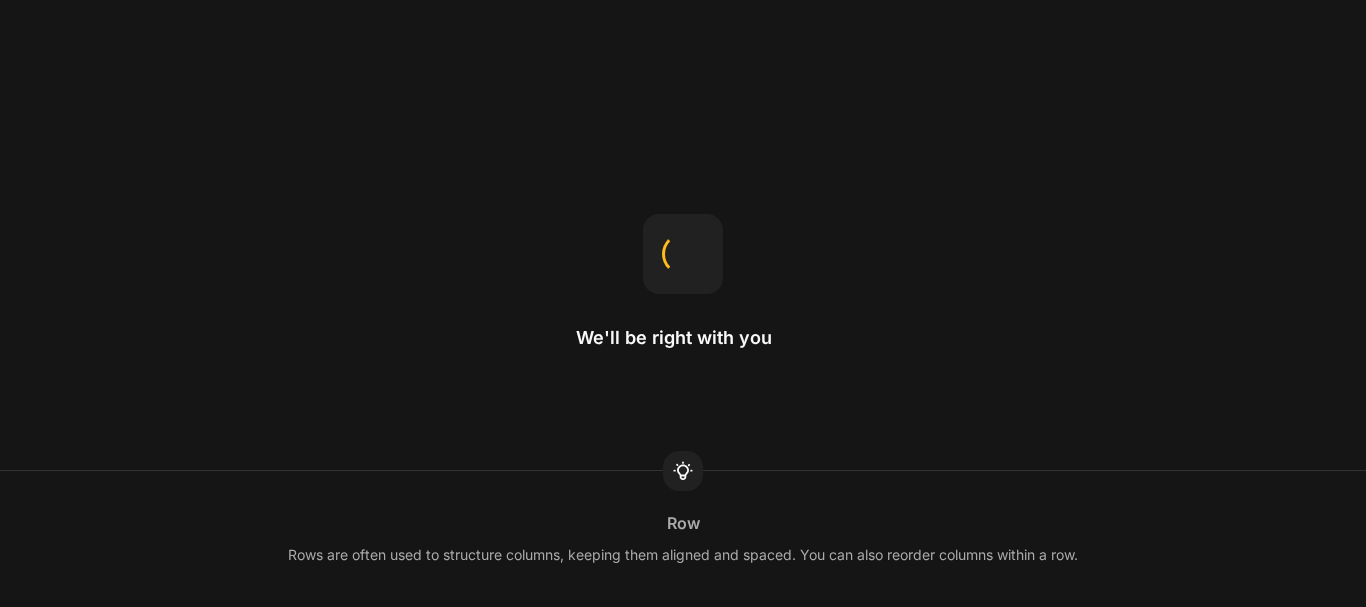 scroll, scrollTop: 0, scrollLeft: 0, axis: both 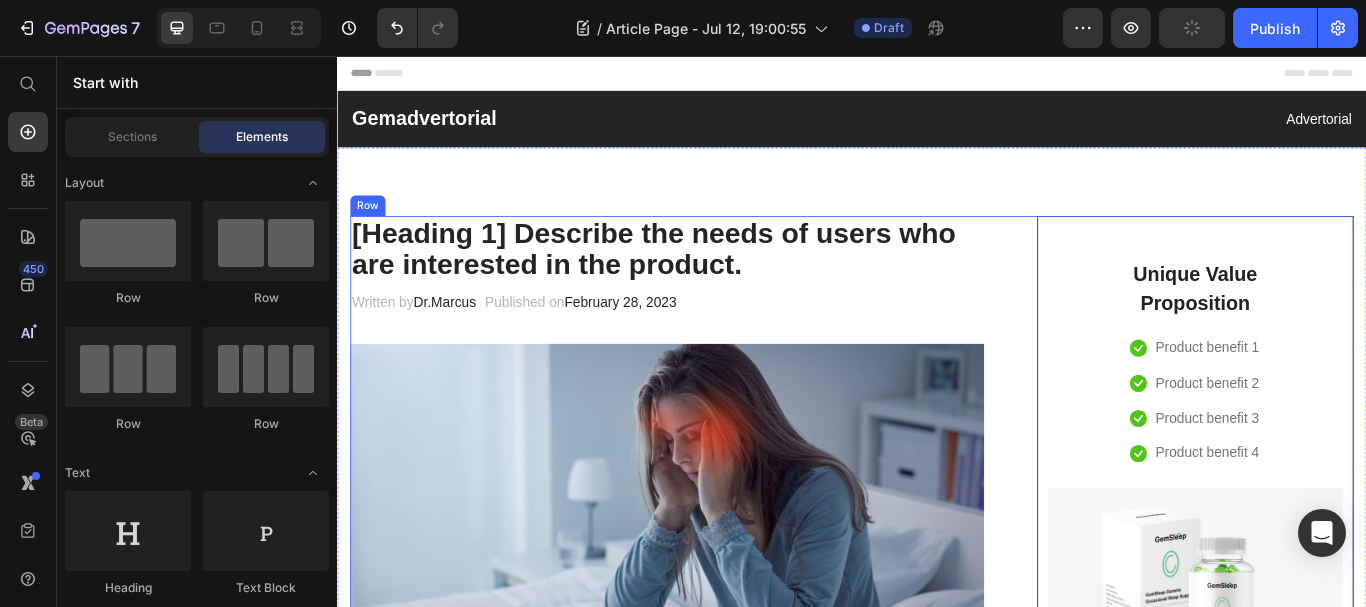 click on "[Heading 1] Describe the needs of users who are interested in the product. Heading Written by Dr. [LAST] Text block Published on [DATE] Text block Row Image Do your legs have varicose veins or pain? don't worry, We have moderate compression stockings like with GemCSO compression used to reduce the risk of serious conditions like Deep Vein Thrombosis (DVT), blood clots, varicose veins, and spider veins. Text block [Heading 2] Describe the timeframe to achieve the desired results Heading Your provider may recommend compression socks to help with symptoms caused by a vein or venous disorder. Venous disorders happen when the valves in your veins don’t work correctly, making it harder for blood to flow back to your heart. This can lead to: Text block
Icon Customer problem 1: Lorem Ipsum is simply dummy text of the printing and typesetting industry. Lorem Ipsum has been the industry's standard dummy text ever since. Text block Row
Icon Customer problem 2: Text block" at bounding box center [937, 2831] 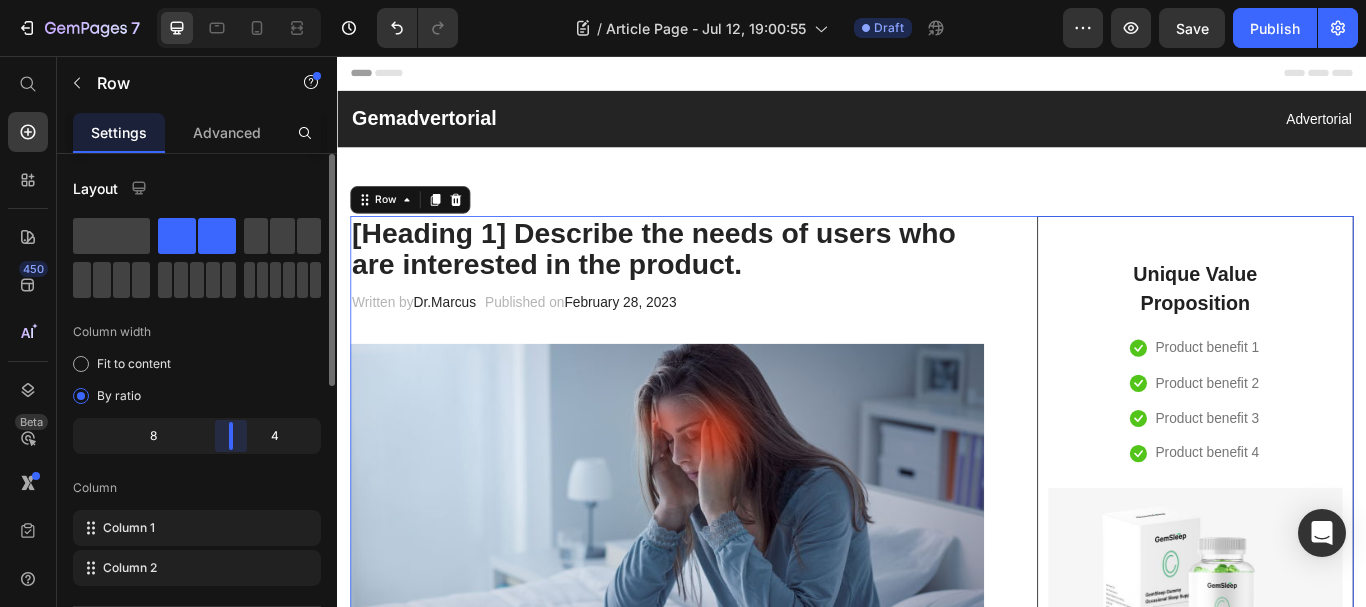 drag, startPoint x: 237, startPoint y: 434, endPoint x: 199, endPoint y: 437, distance: 38.118237 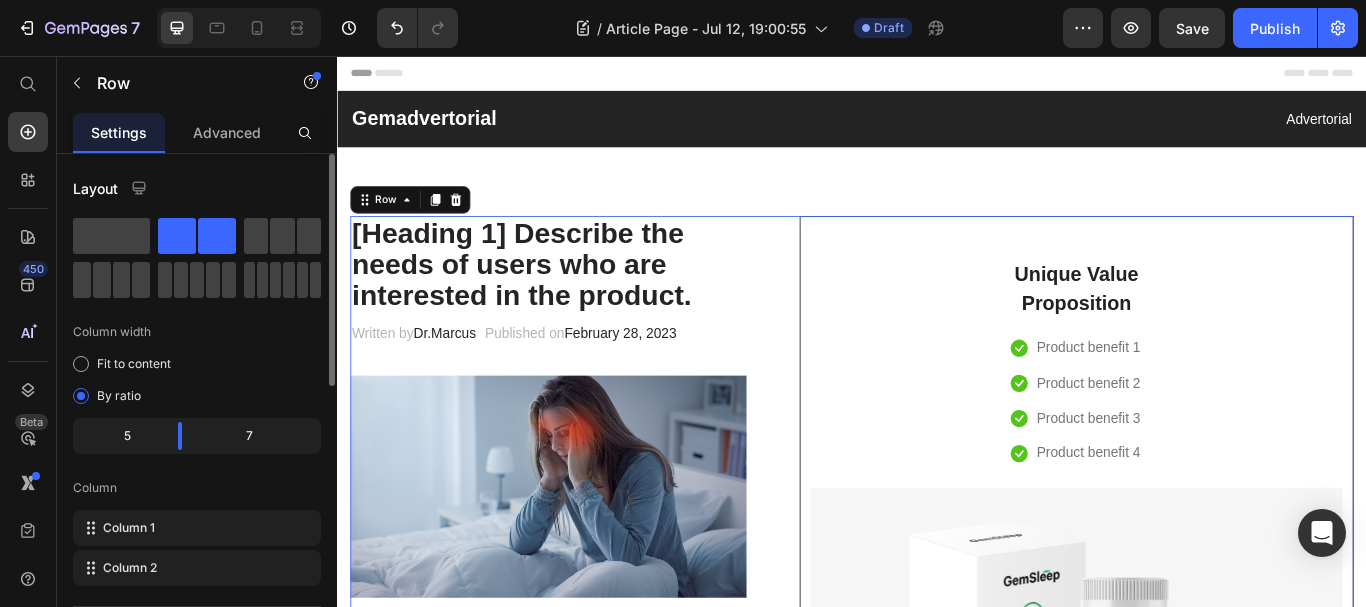 click on "7" 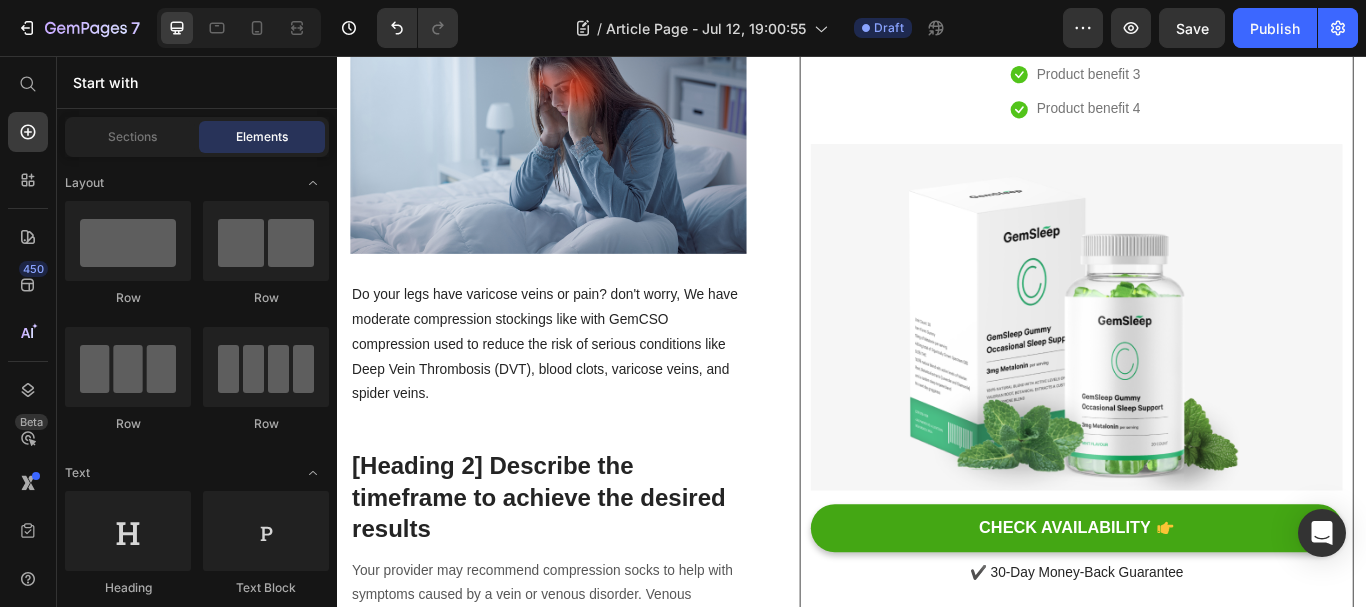 scroll, scrollTop: 106, scrollLeft: 0, axis: vertical 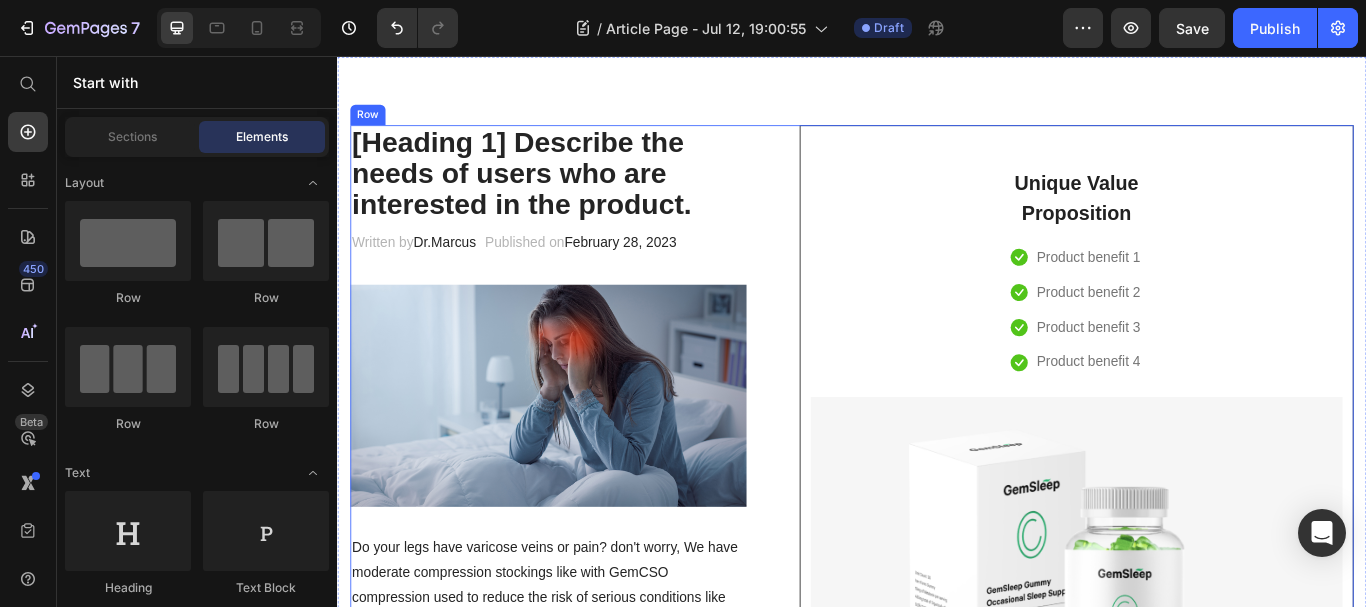 click on "[Heading 1] Describe the needs of users who are interested in the product. Heading Written by Dr. [LAST] Text block Published on [DATE] Text block Row Image Do your legs have varicose veins or pain? don't worry, We have moderate compression stockings like with GemCSO compression used to reduce the risk of serious conditions like Deep Vein Thrombosis (DVT), blood clots, varicose veins, and spider veins. Text block [Heading 2] Describe the timeframe to achieve the desired results Heading Your provider may recommend compression socks to help with symptoms caused by a vein or venous disorder. Venous disorders happen when the valves in your veins don’t work correctly, making it harder for blood to flow back to your heart. This can lead to: Text block
Icon Customer problem 1: Lorem Ipsum is simply dummy text of the printing and typesetting industry. Lorem Ipsum has been the industry's standard dummy text ever since. Text block Row
Icon Customer problem 2: Text block" at bounding box center [937, 3508] 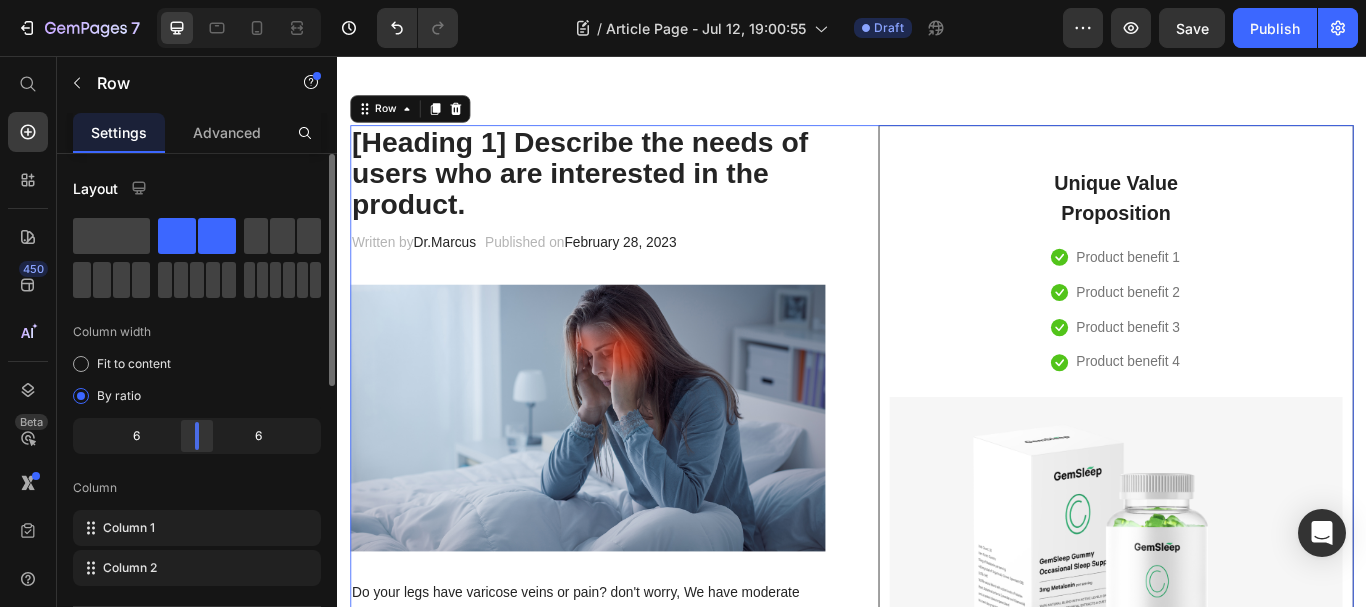 drag, startPoint x: 174, startPoint y: 431, endPoint x: 196, endPoint y: 427, distance: 22.36068 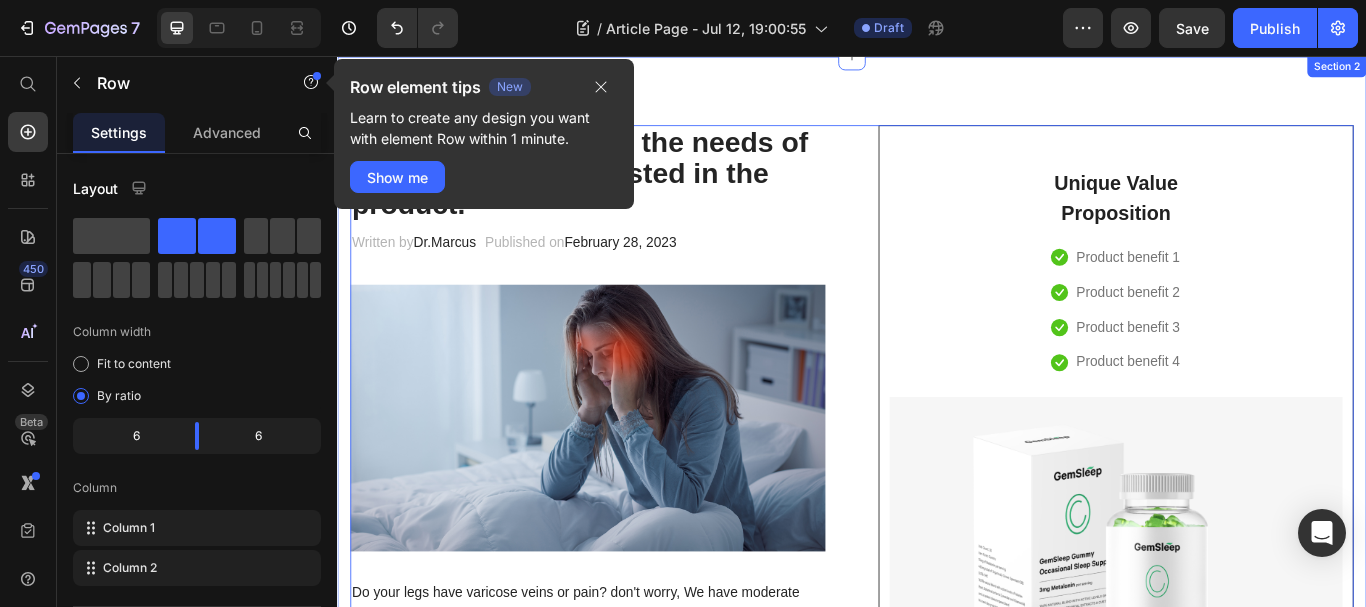 click on "[Heading 1] Describe the needs of users who are interested in the product. Heading Written by Dr. [LAST] Text block Published on [DATE] Text block Row Image Do your legs have varicose veins or pain? don't worry, We have moderate compression stockings like with GemCSO compression used to reduce the risk of serious conditions like Deep Vein Thrombosis (DVT), blood clots, varicose veins, and spider veins. Text block [Heading 2] Describe the timeframe to achieve the desired results Heading Your provider may recommend compression socks to help with symptoms caused by a vein or venous disorder. Venous disorders happen when the valves in your veins don’t work correctly, making it harder for blood to flow back to your heart. This can lead to: Text block
Icon Customer problem 1: Lorem Ipsum is simply dummy text of the printing and typesetting industry. Lorem Ipsum has been the industry's standard dummy text ever since. Text block Row
Icon Customer problem 2: Text block" at bounding box center [937, 3052] 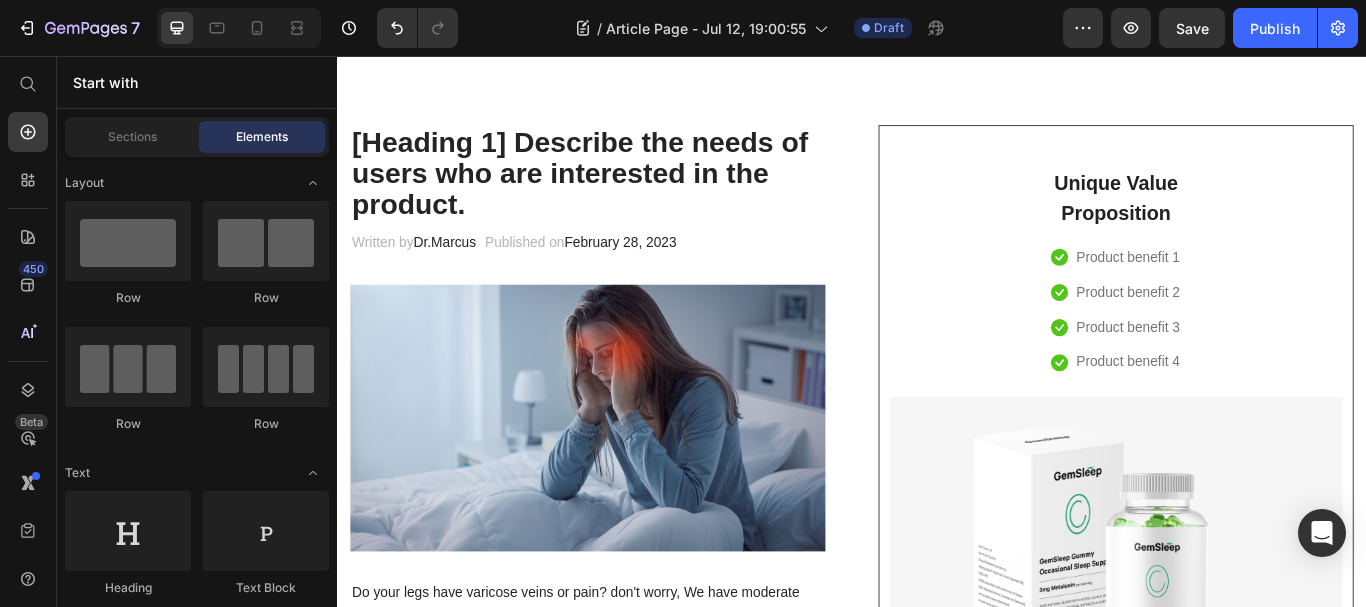 scroll, scrollTop: 0, scrollLeft: 0, axis: both 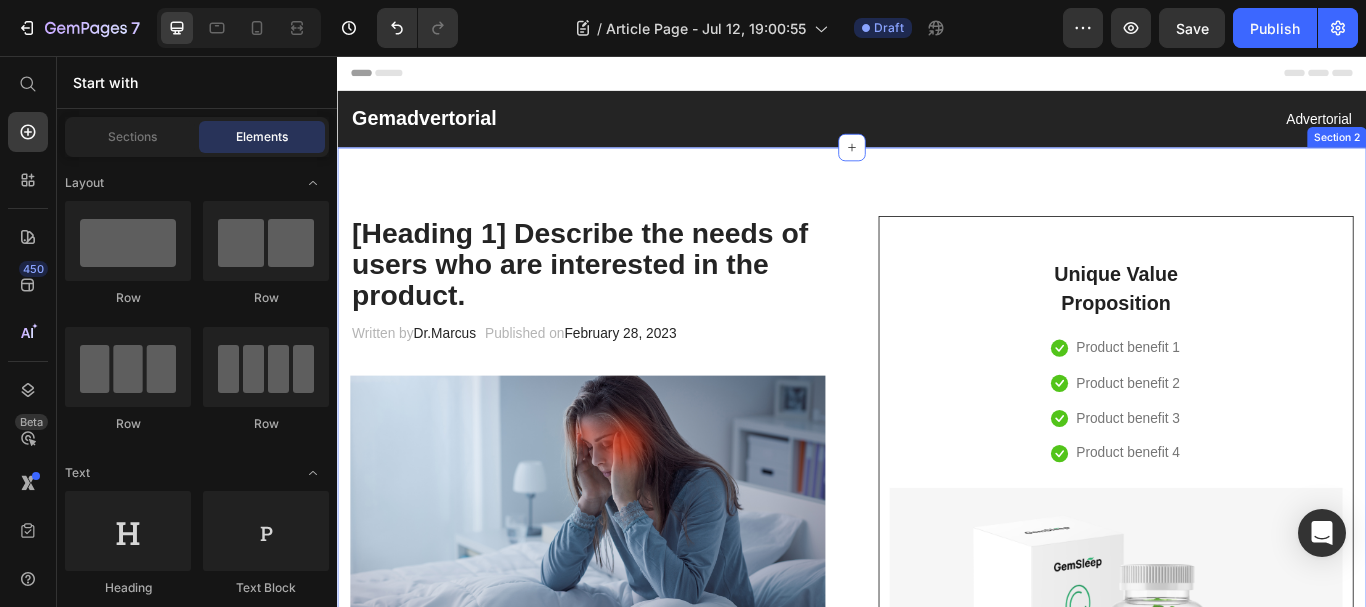 click on "[Heading 1] Describe the needs of users who are interested in the product. Heading Written by Dr. [LAST] Text block Published on [DATE] Text block Row Image Do your legs have varicose veins or pain? don't worry, We have moderate compression stockings like with GemCSO compression used to reduce the risk of serious conditions like Deep Vein Thrombosis (DVT), blood clots, varicose veins, and spider veins. Text block [Heading 2] Describe the timeframe to achieve the desired results Heading Your provider may recommend compression socks to help with symptoms caused by a vein or venous disorder. Venous disorders happen when the valves in your veins don’t work correctly, making it harder for blood to flow back to your heart. This can lead to: Text block
Icon Customer problem 1: Lorem Ipsum is simply dummy text of the printing and typesetting industry. Lorem Ipsum has been the industry's standard dummy text ever since. Text block Row
Icon Customer problem 2: Text block" at bounding box center [937, 3158] 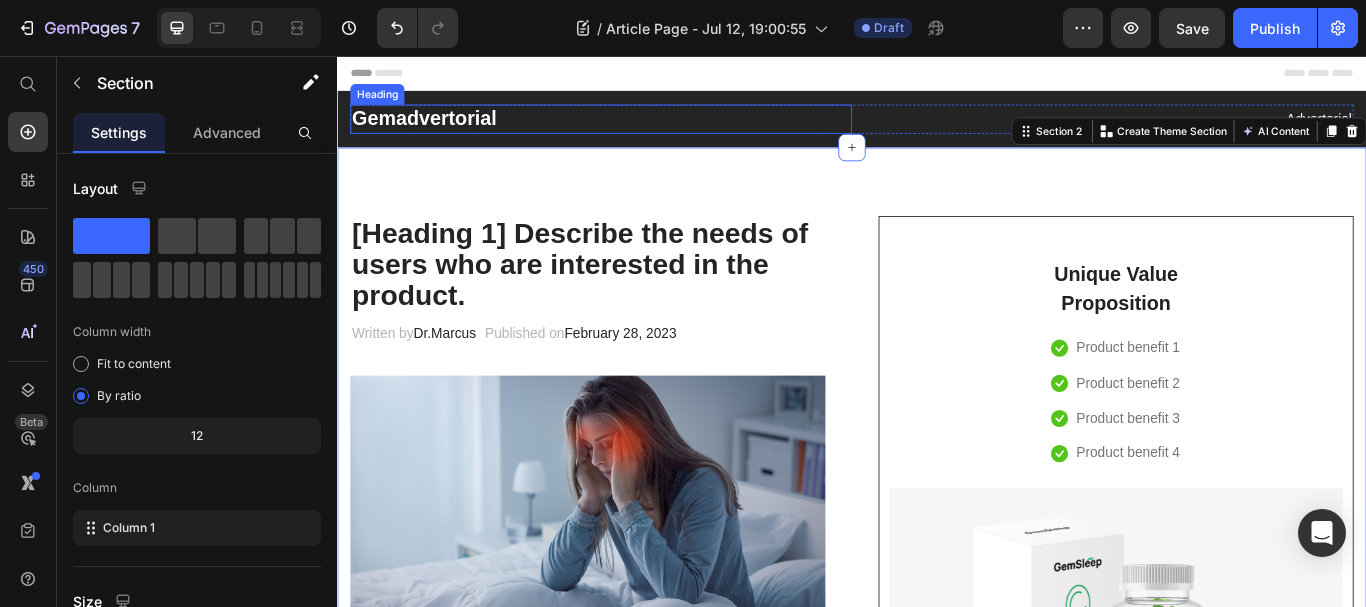 click on "Gemadvertorial" at bounding box center (644, 130) 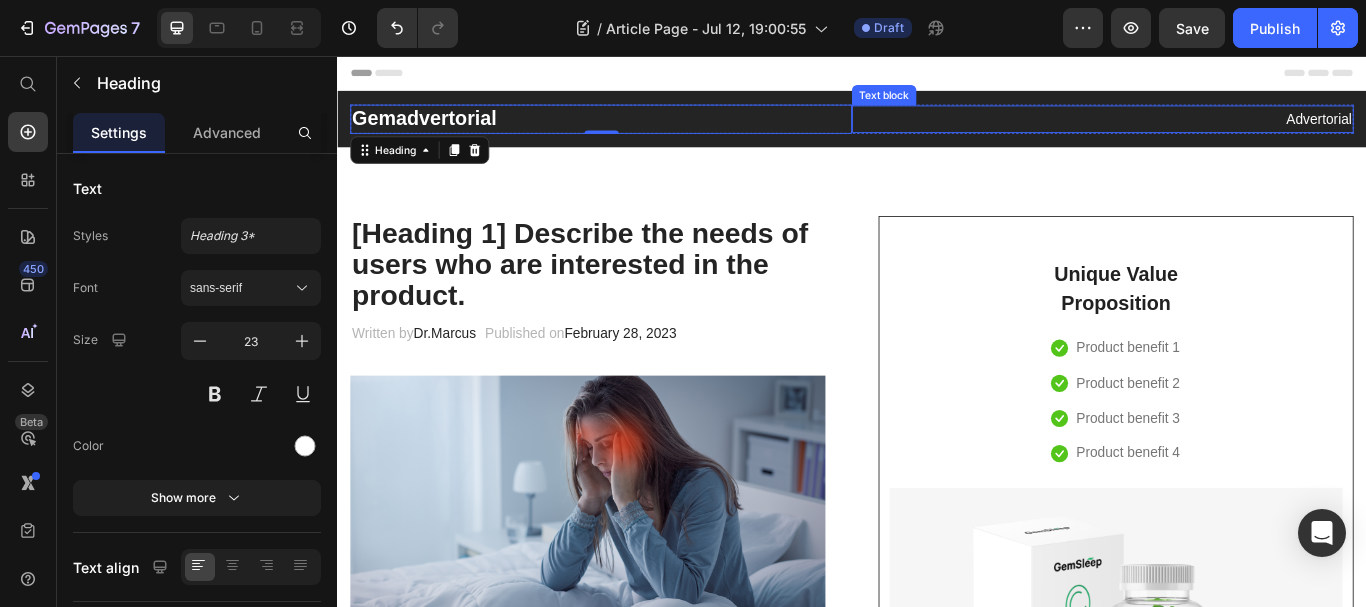 click on "Advertorial" at bounding box center (1229, 130) 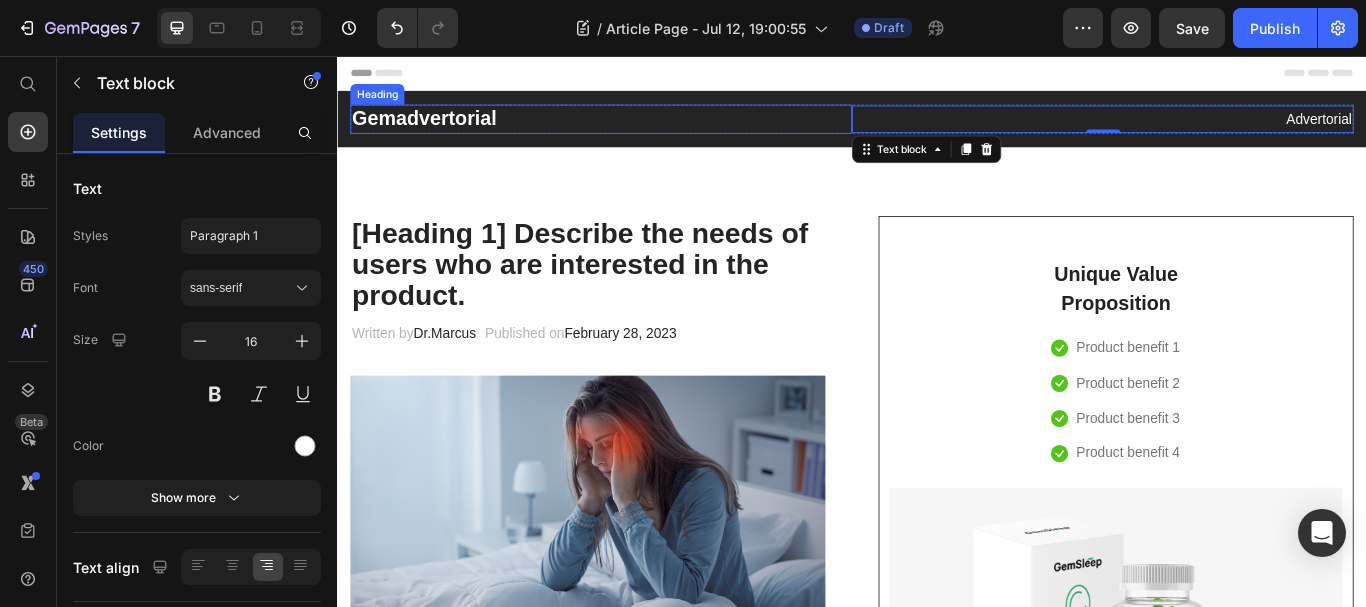 click on "Gemadvertorial" at bounding box center (644, 130) 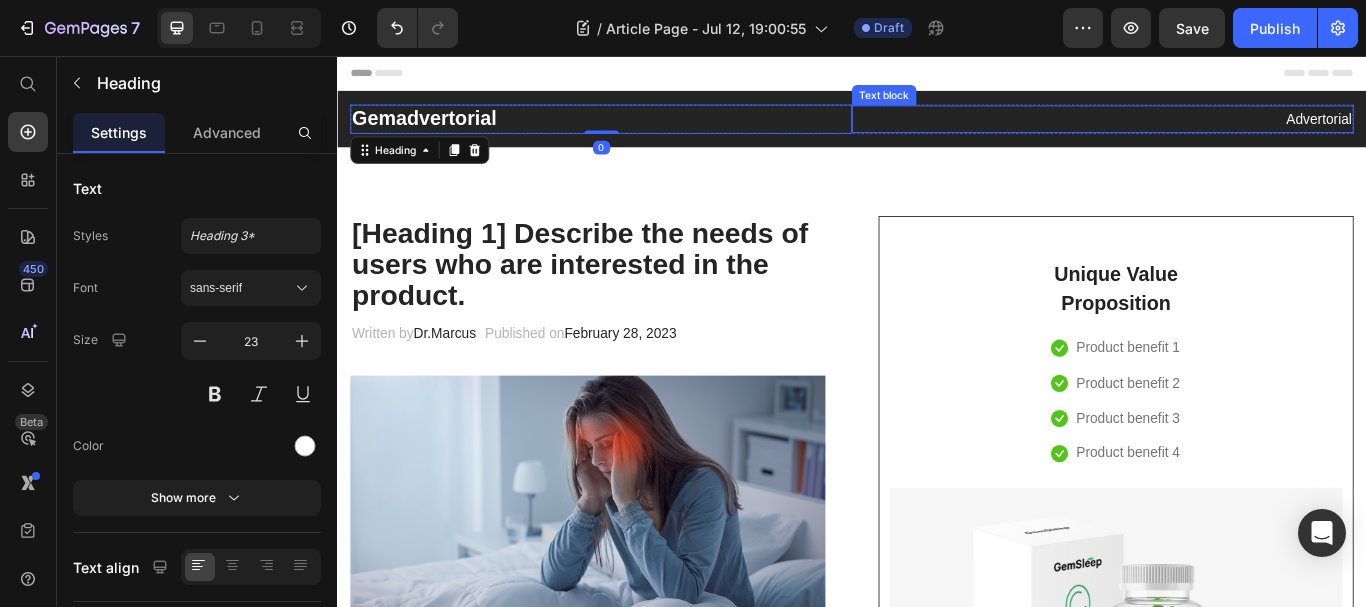 click on "Advertorial" at bounding box center (1229, 130) 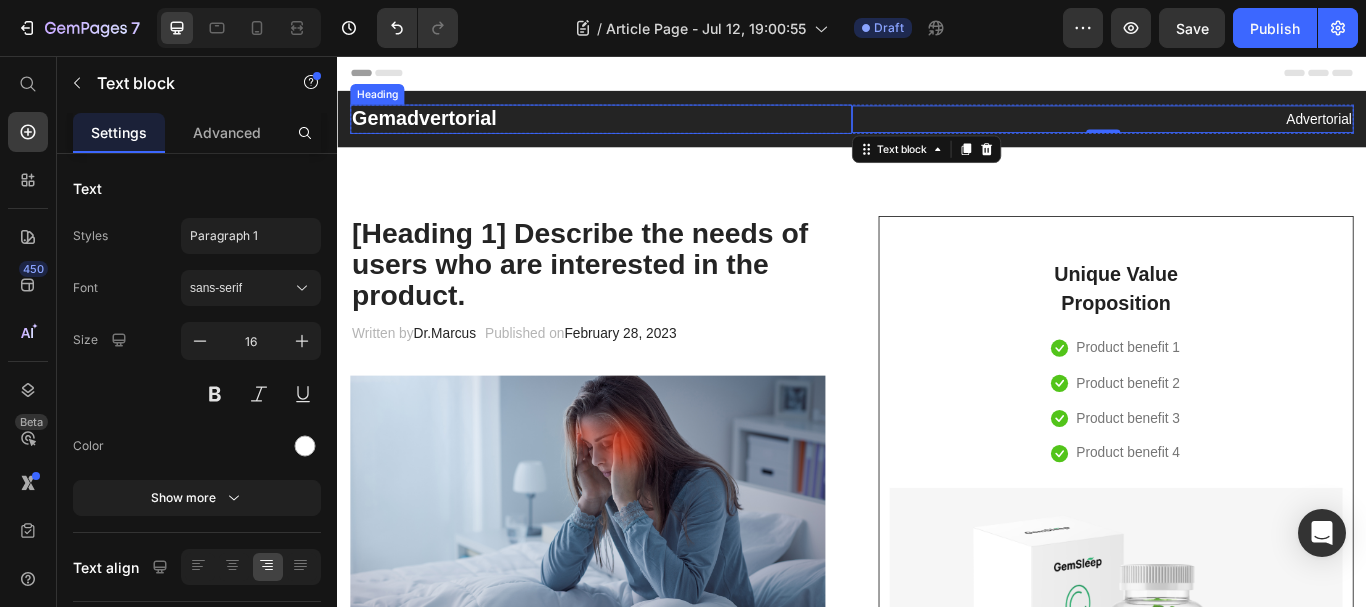 click on "Gemadvertorial" at bounding box center [644, 130] 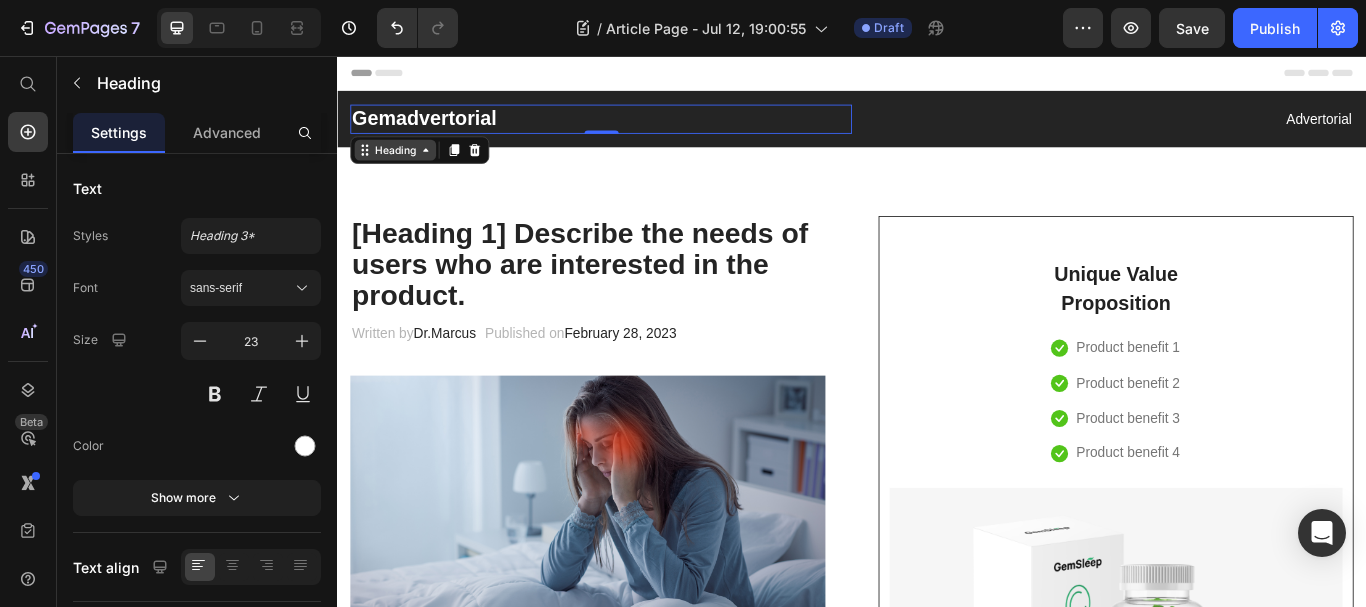 click on "Heading" at bounding box center (404, 166) 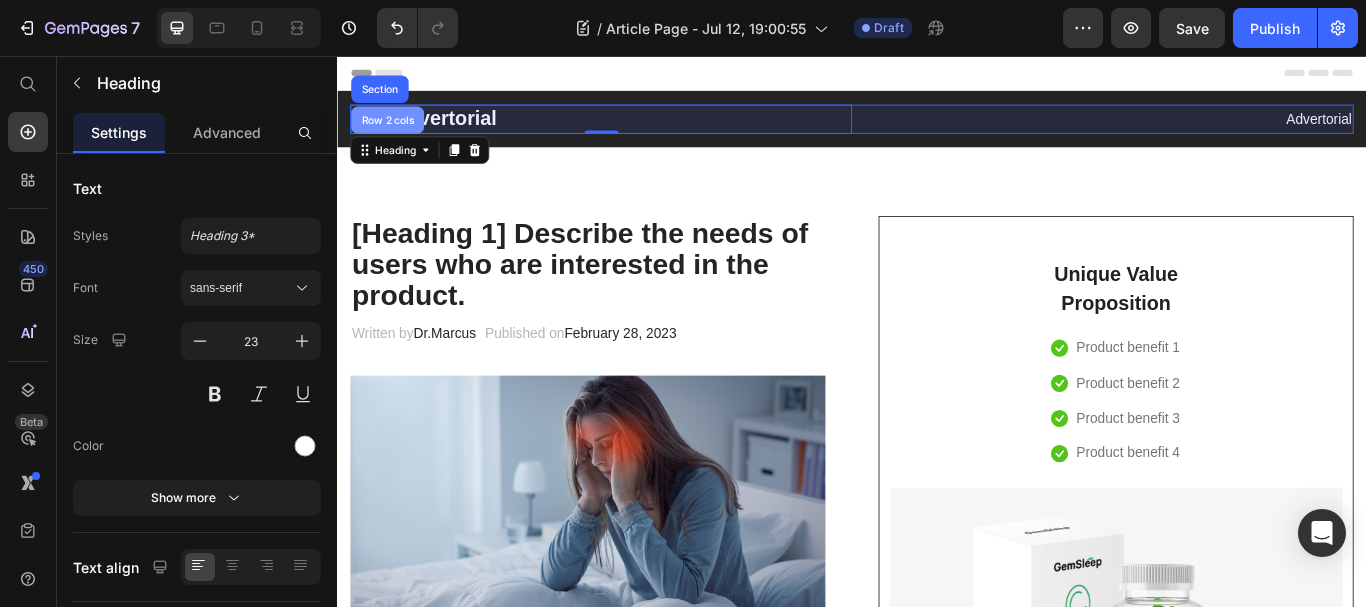 click on "Row 2 cols" at bounding box center (395, 131) 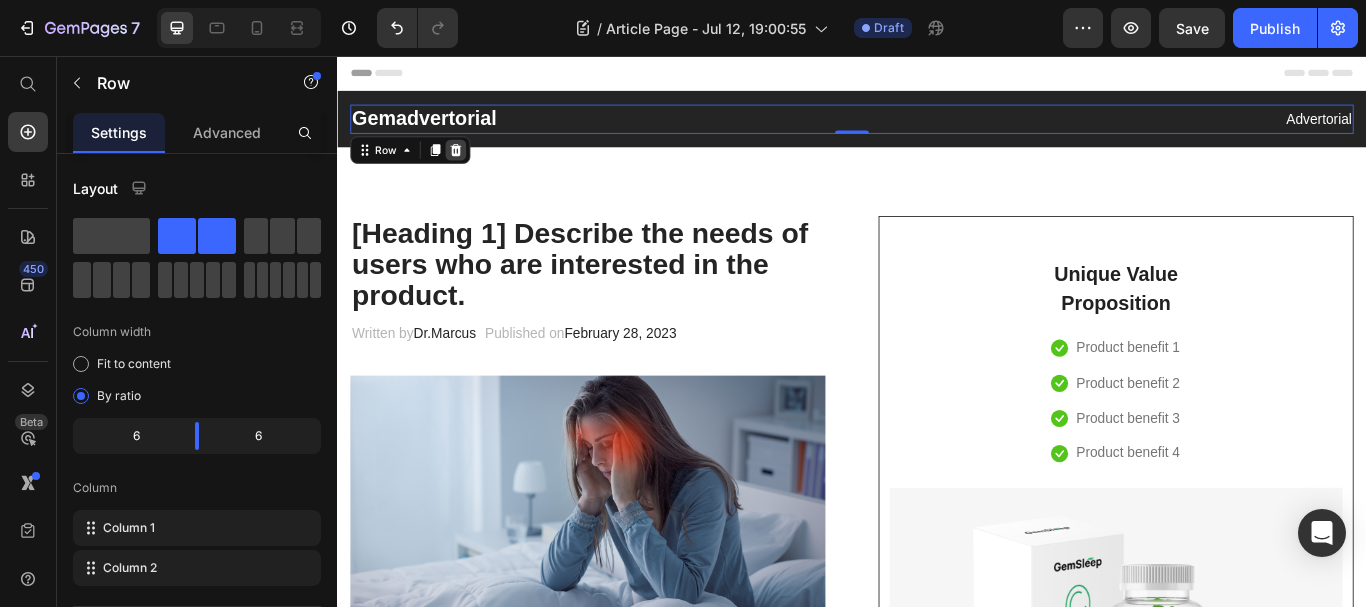 click 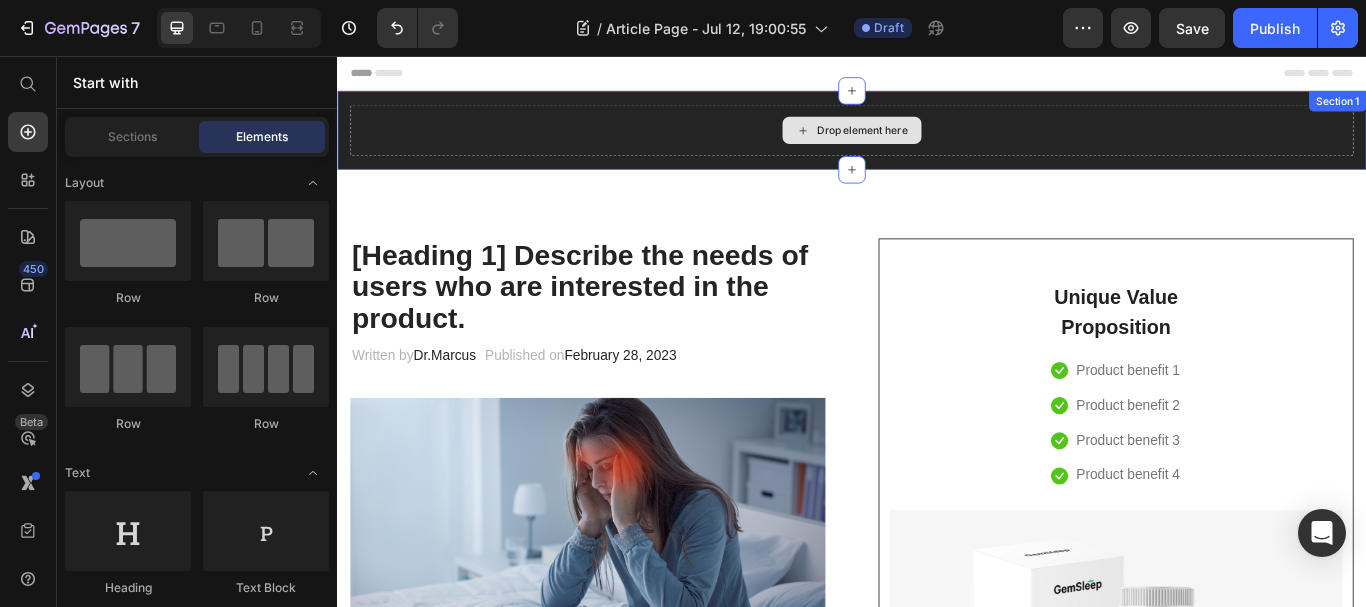 click on "Drop element here" at bounding box center [949, 143] 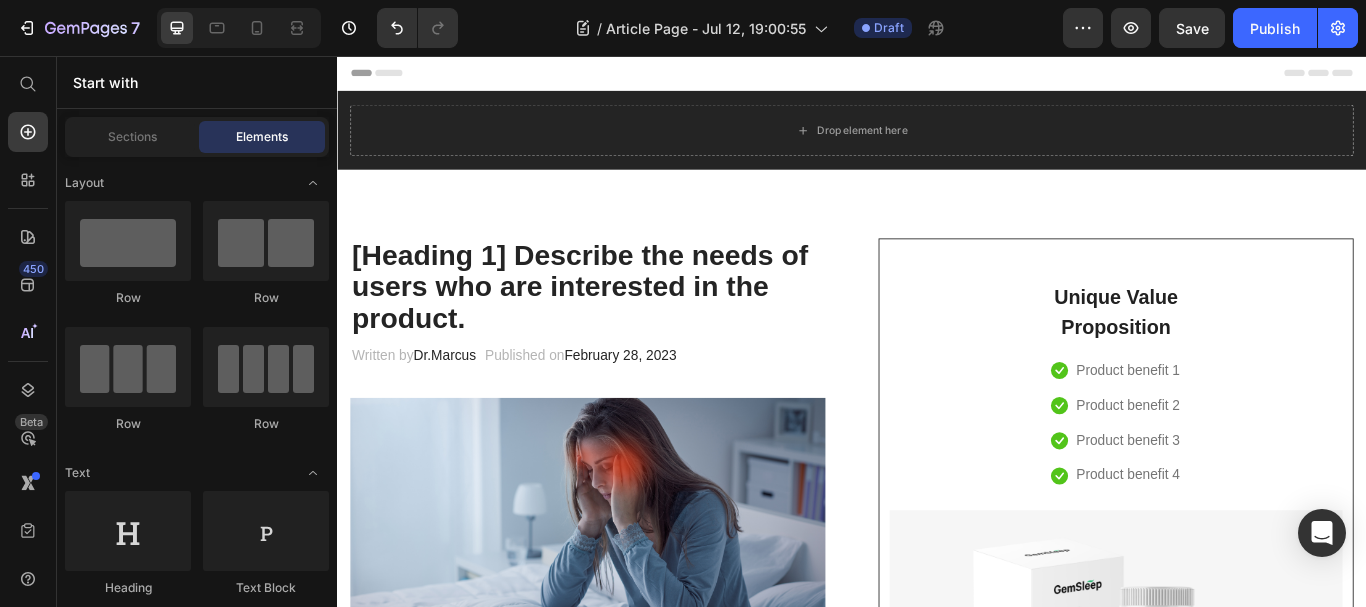 click on "Row
Row
Row
Row" 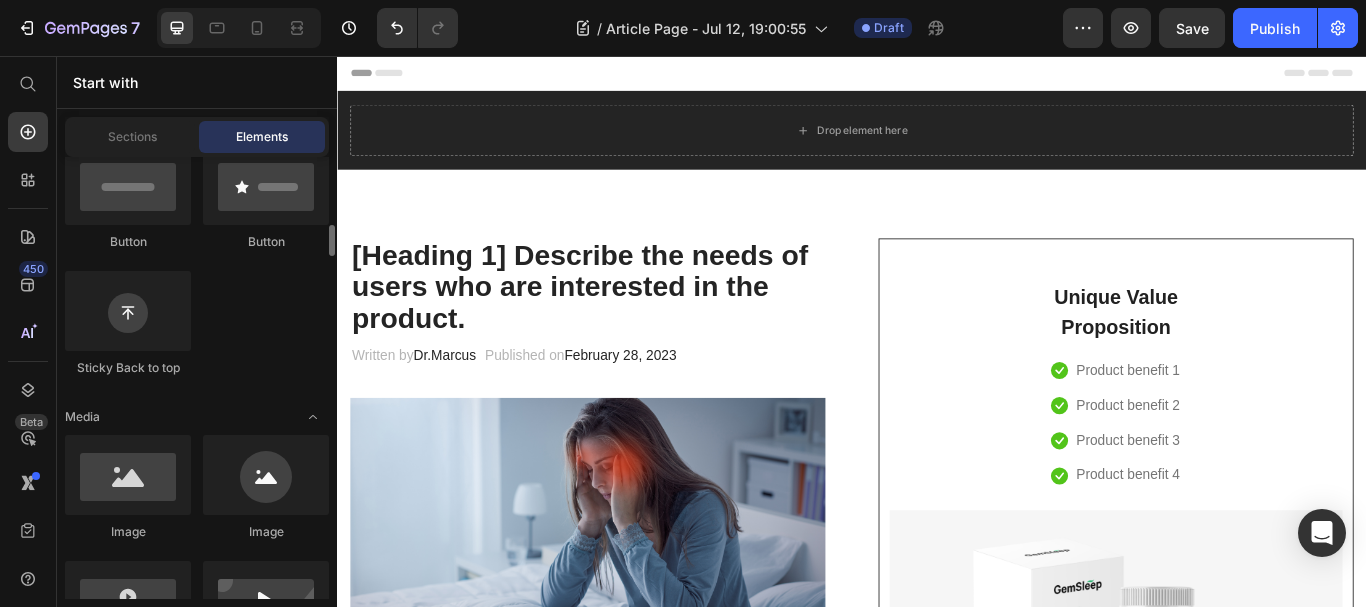 scroll, scrollTop: 540, scrollLeft: 0, axis: vertical 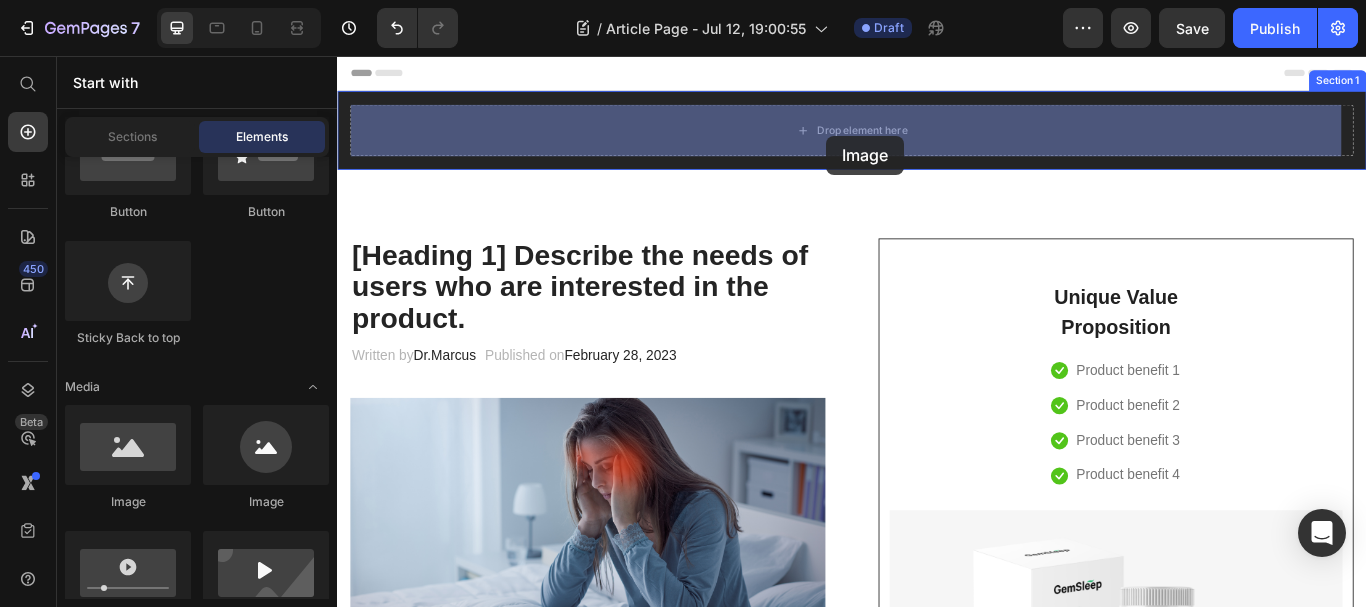 drag, startPoint x: 485, startPoint y: 497, endPoint x: 906, endPoint y: 145, distance: 548.7668 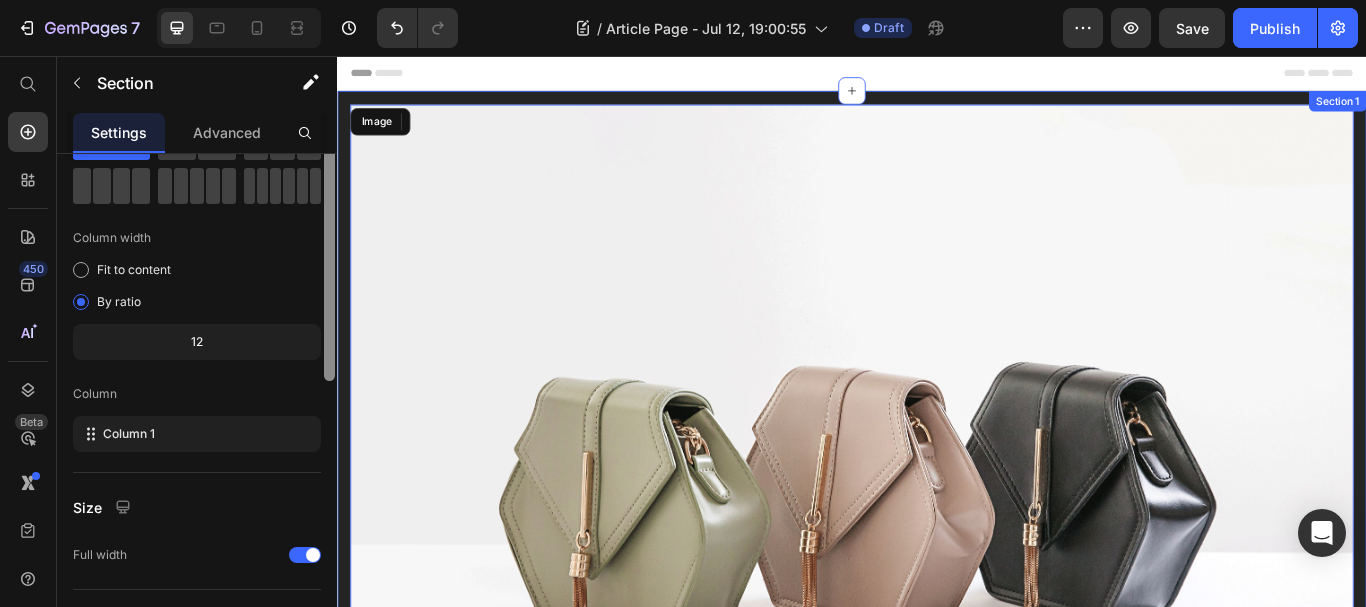 scroll, scrollTop: 0, scrollLeft: 0, axis: both 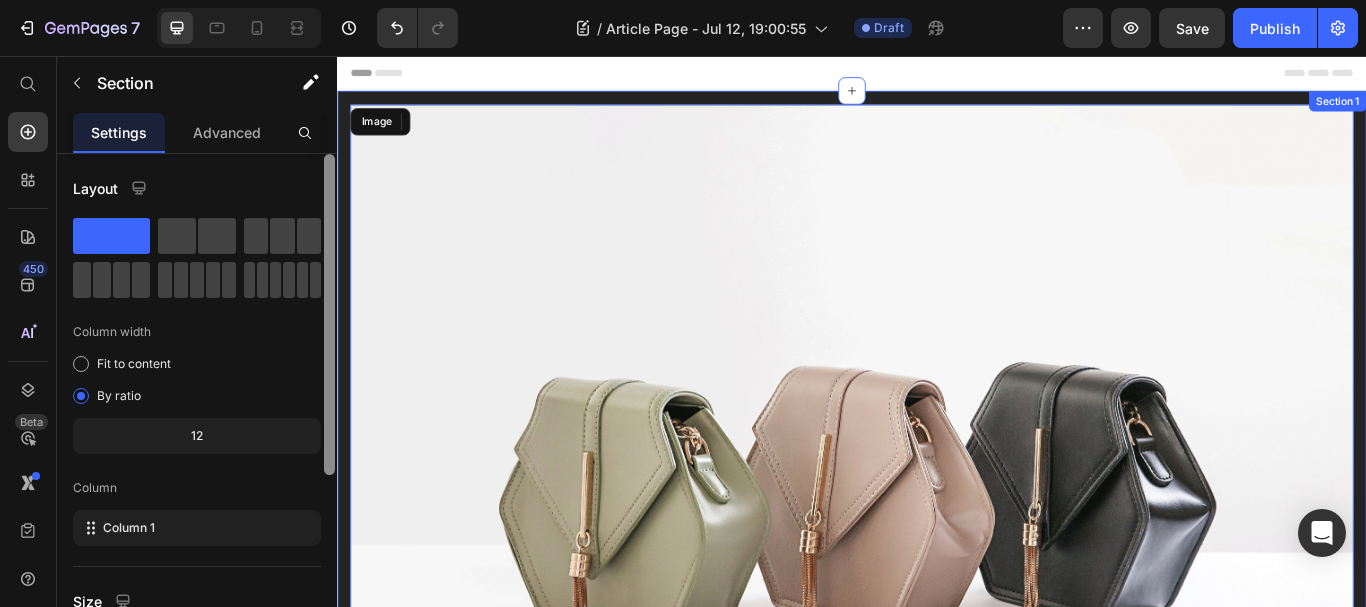 drag, startPoint x: 669, startPoint y: 432, endPoint x: 339, endPoint y: 366, distance: 336.53528 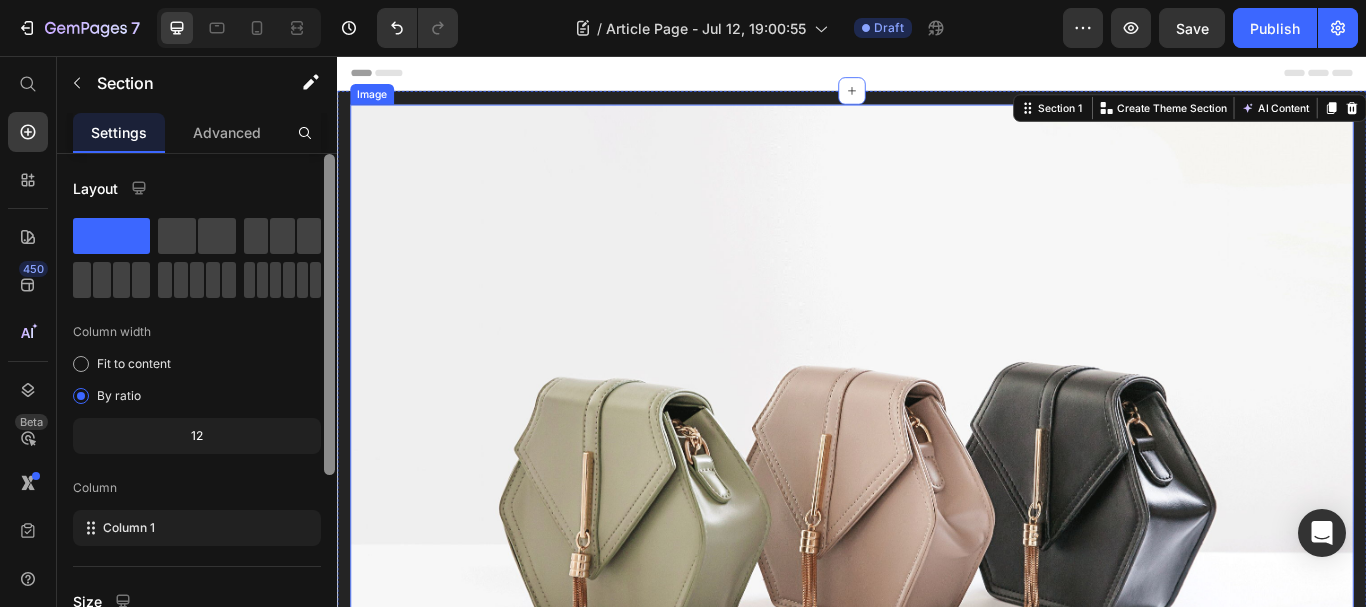 click at bounding box center (937, 552) 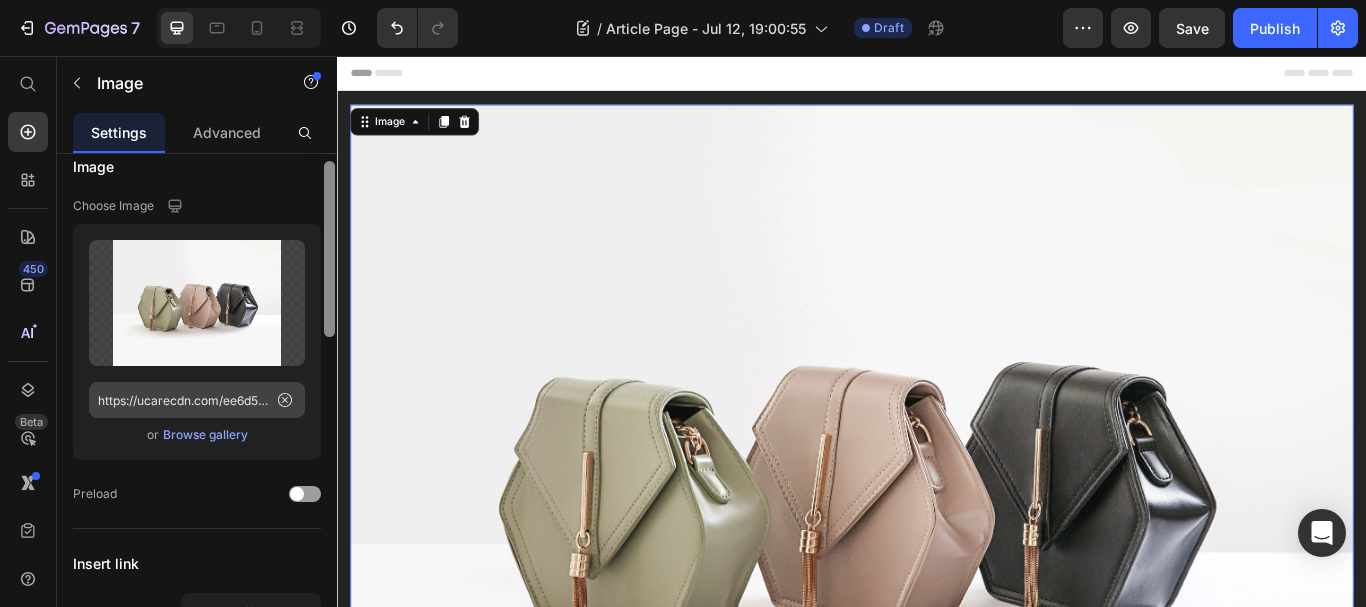 scroll, scrollTop: 24, scrollLeft: 0, axis: vertical 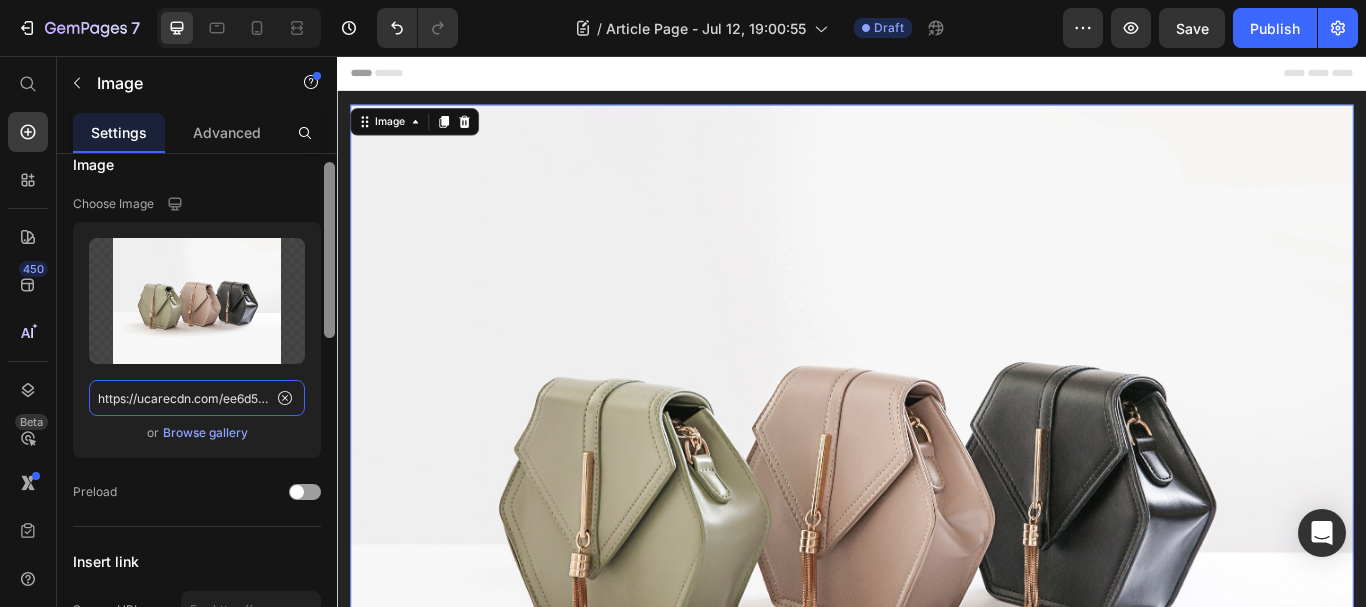 click on "https://ucarecdn.com/ee6d5074-1640-4cc7-8933-47c8589c3dee/-/format/auto/" 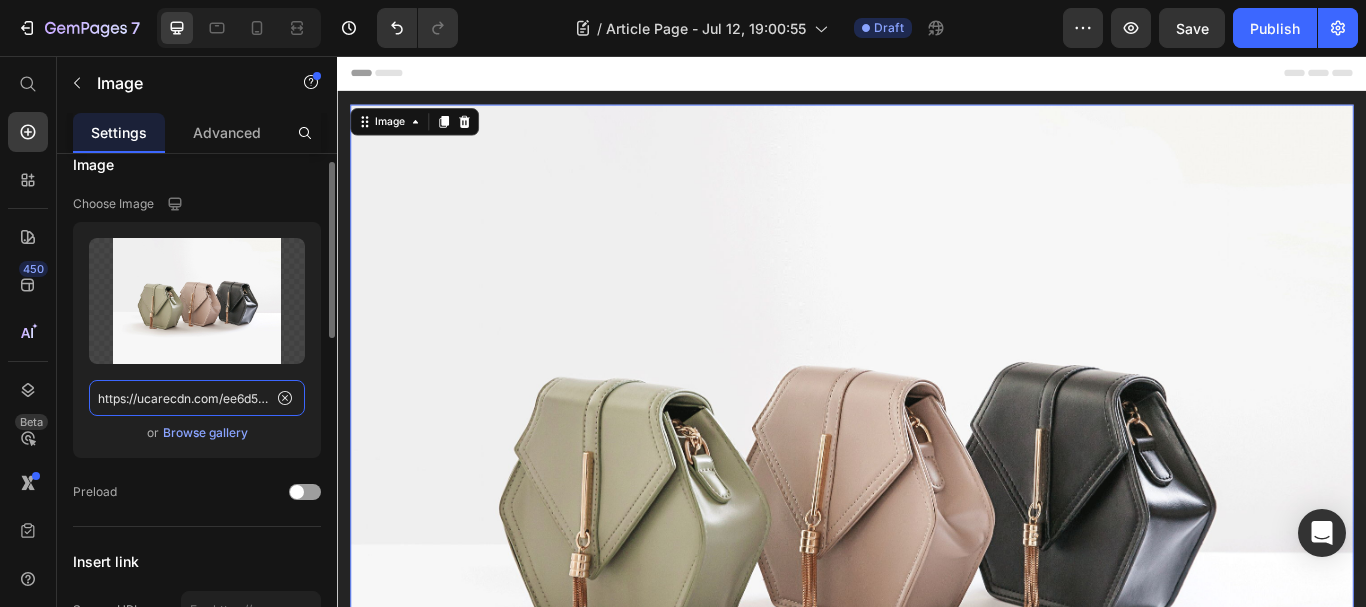 paste on "https://[DOMAIN]/cdn/shop/files/logo-2025-01.png?v=1747593255&width=220" 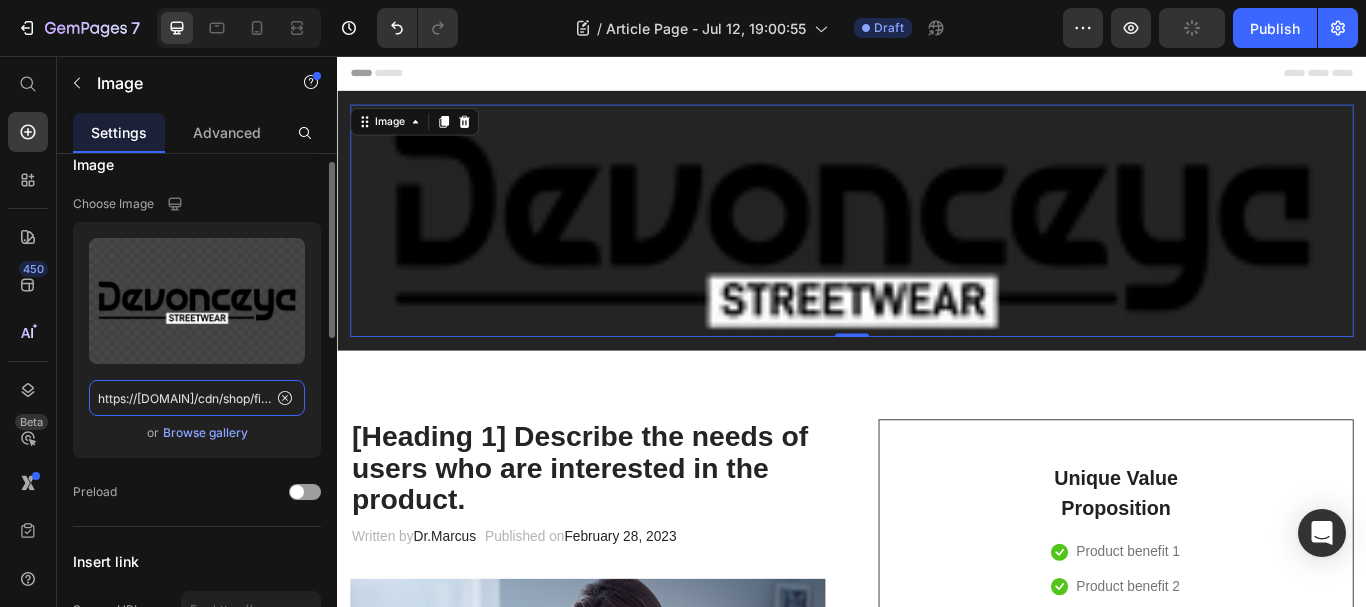 scroll, scrollTop: 0, scrollLeft: 307, axis: horizontal 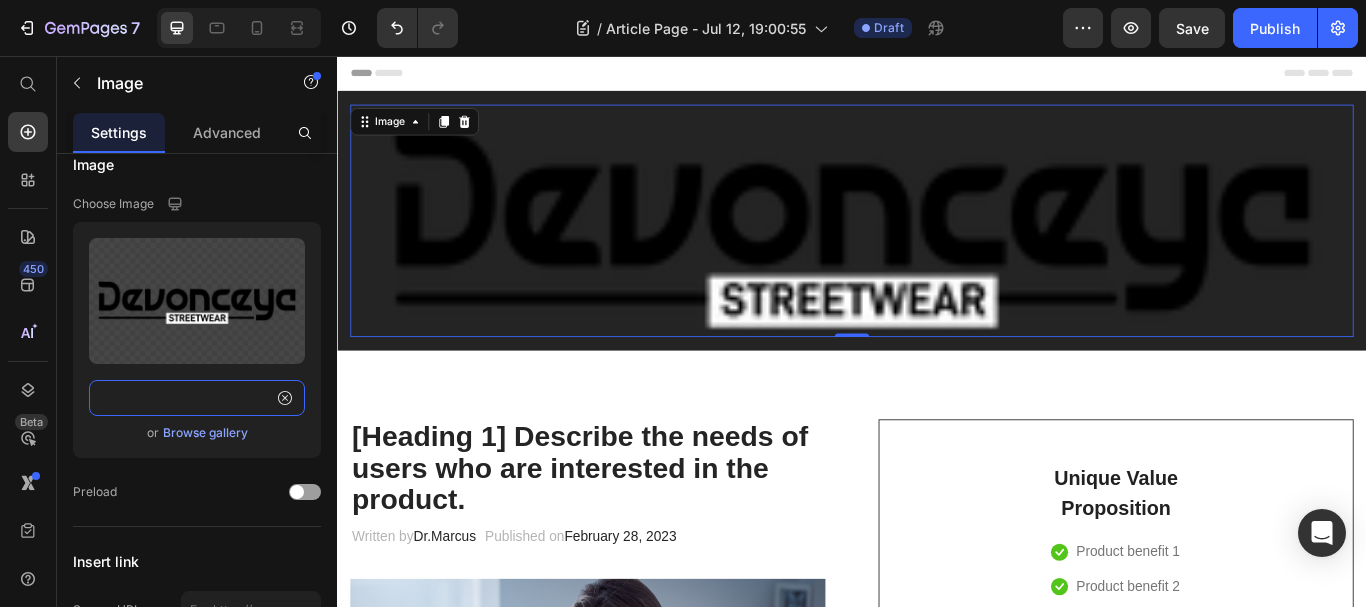 type on "https://[DOMAIN]/cdn/shop/files/logo-2025-01.png?v=1747593255&width=220" 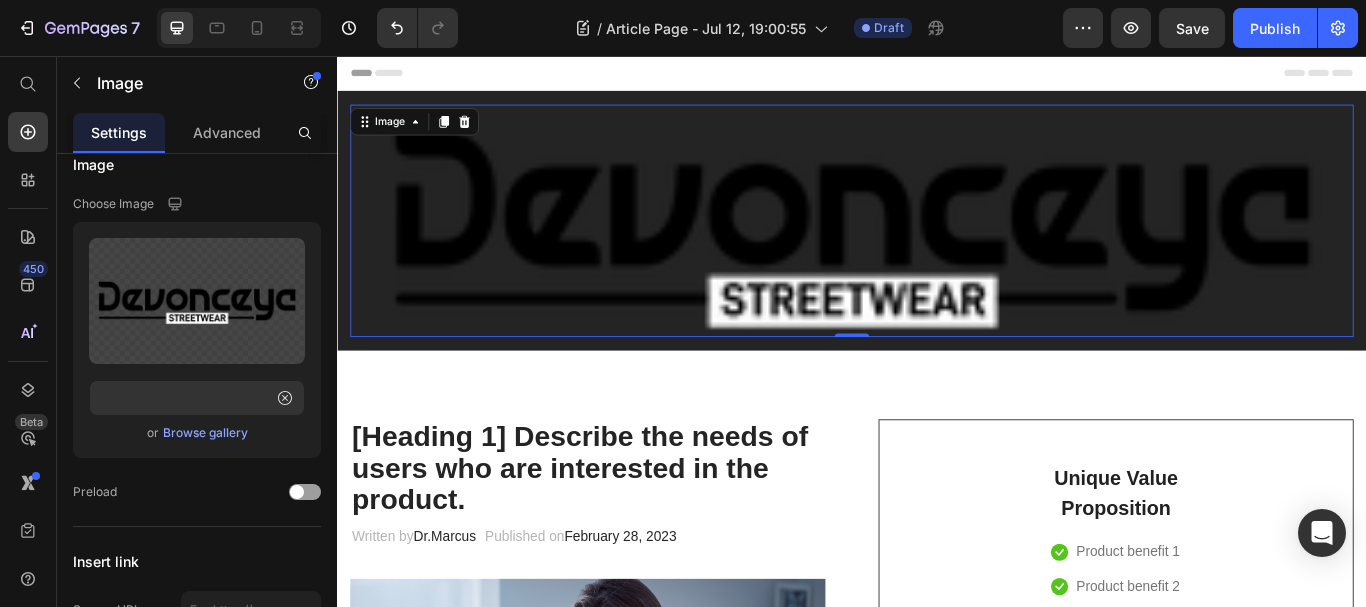 scroll, scrollTop: 0, scrollLeft: 0, axis: both 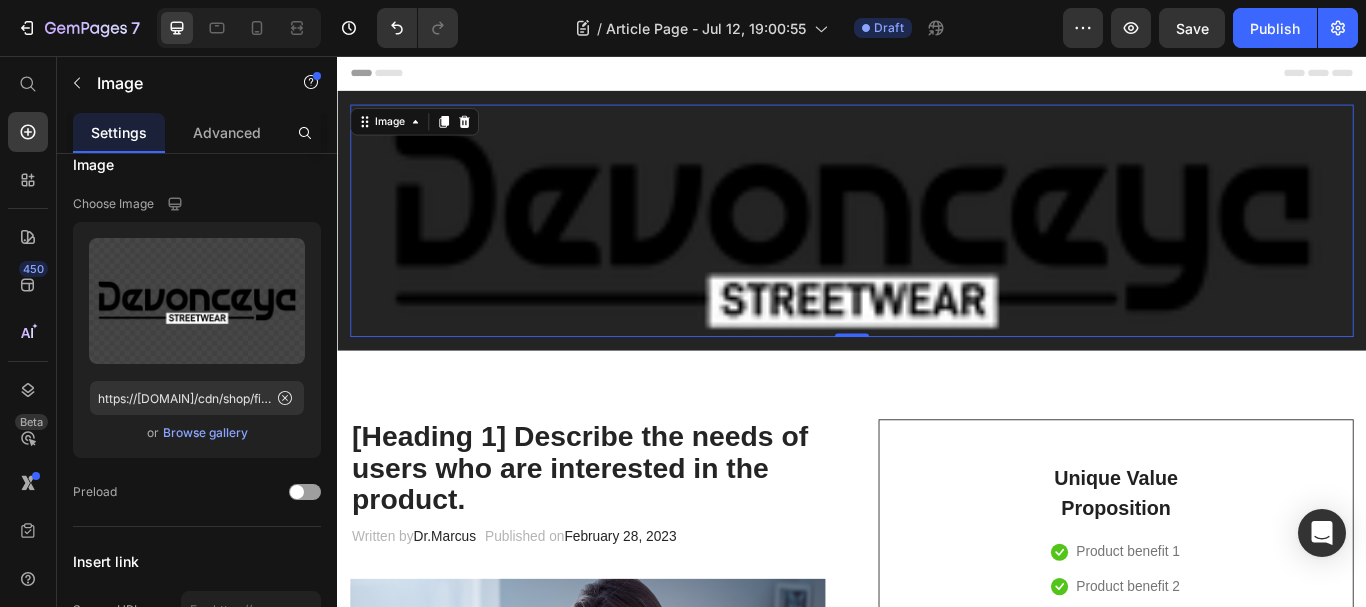 click at bounding box center (937, 248) 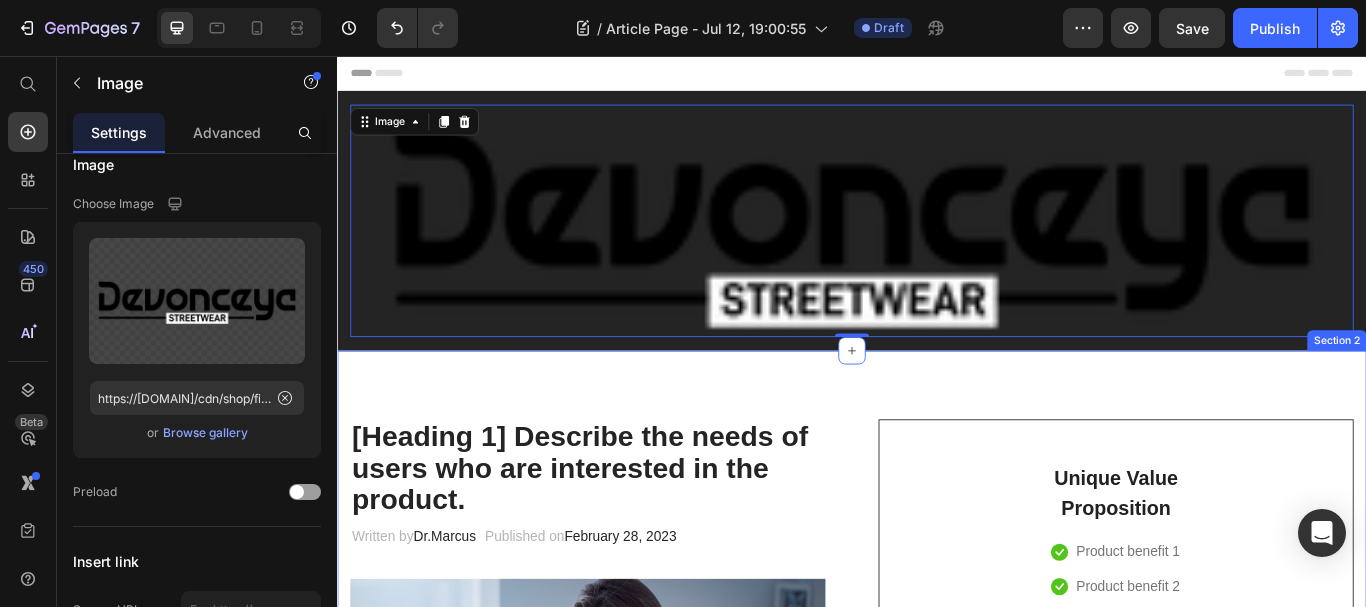 click on "[Heading 1] Describe the needs of users who are interested in the product. Heading Written by Dr. [LAST] Text block Published on [DATE] Text block Row Image Do your legs have varicose veins or pain? don't worry, We have moderate compression stockings like with GemCSO compression used to reduce the risk of serious conditions like Deep Vein Thrombosis (DVT), blood clots, varicose veins, and spider veins. Text block [Heading 2] Describe the timeframe to achieve the desired results Heading Your provider may recommend compression socks to help with symptoms caused by a vein or venous disorder. Venous disorders happen when the valves in your veins don’t work correctly, making it harder for blood to flow back to your heart. This can lead to: Text block
Icon Customer problem 1: Lorem Ipsum is simply dummy text of the printing and typesetting industry. Lorem Ipsum has been the industry's standard dummy text ever since. Text block Row
Icon Customer problem 2: Text block" at bounding box center (937, 3395) 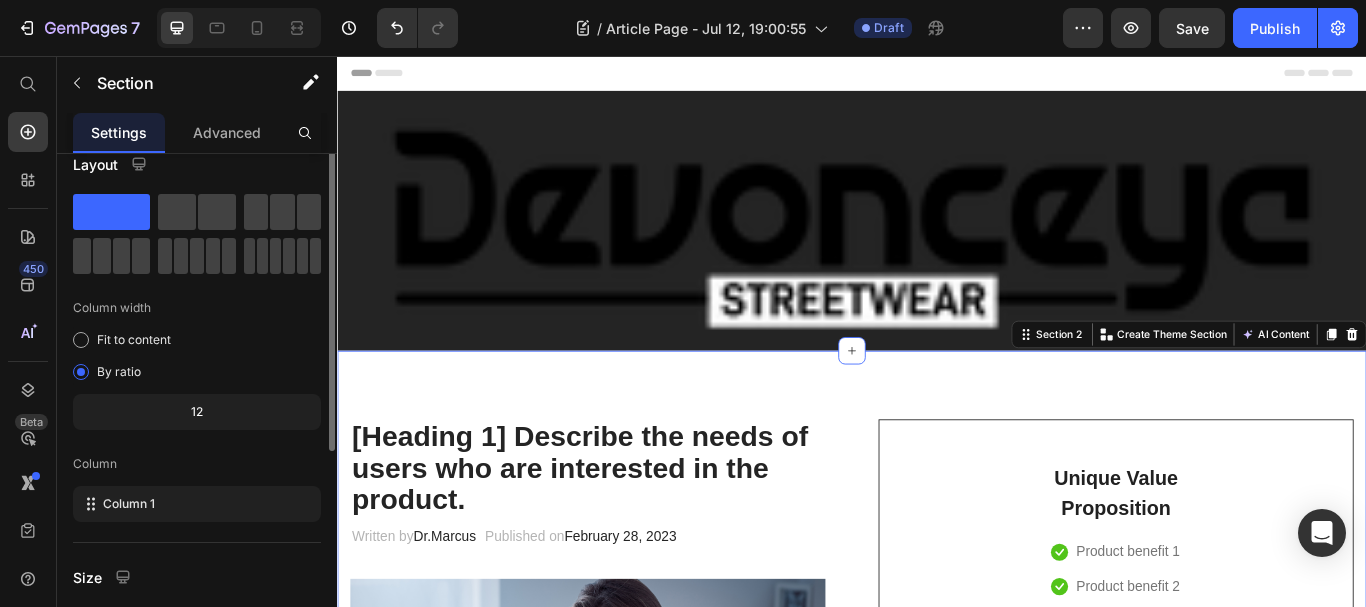 scroll, scrollTop: 0, scrollLeft: 0, axis: both 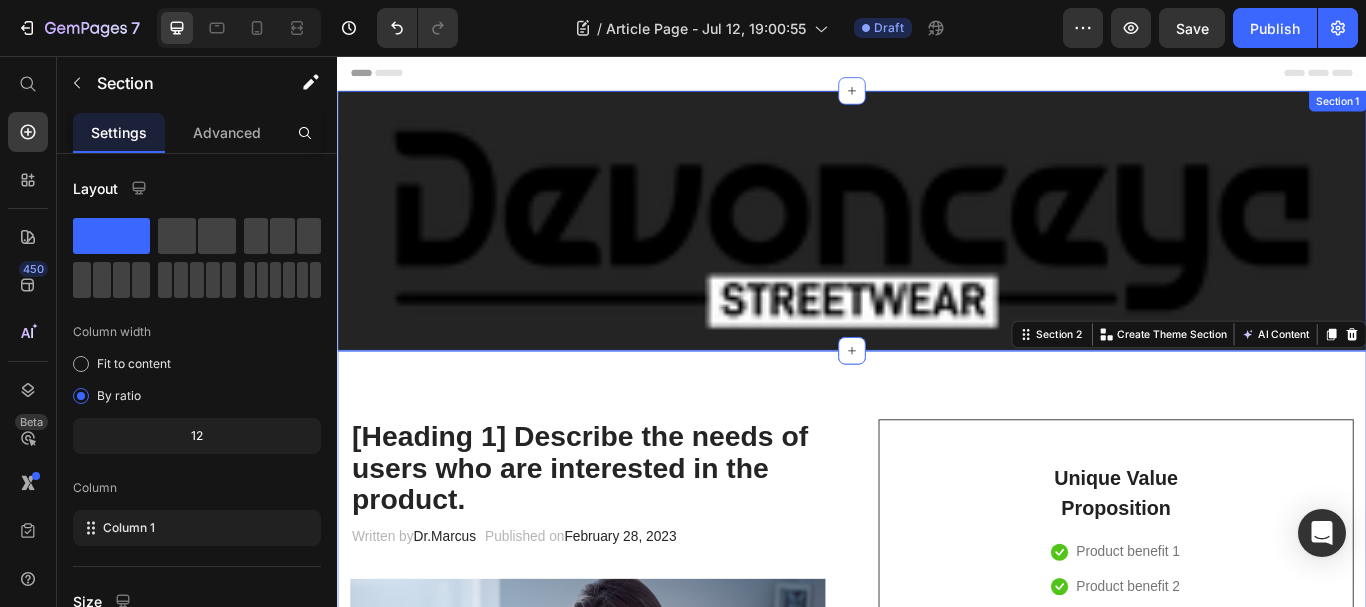 click on "Image Section 1" at bounding box center [937, 248] 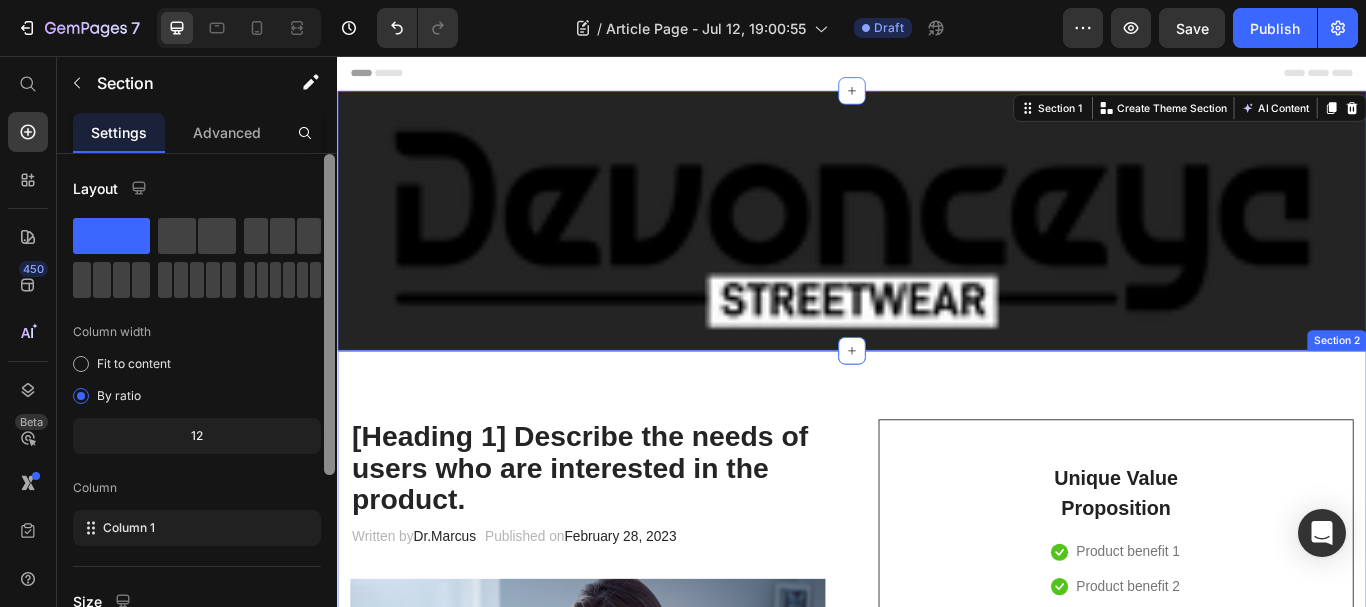 scroll, scrollTop: 126, scrollLeft: 0, axis: vertical 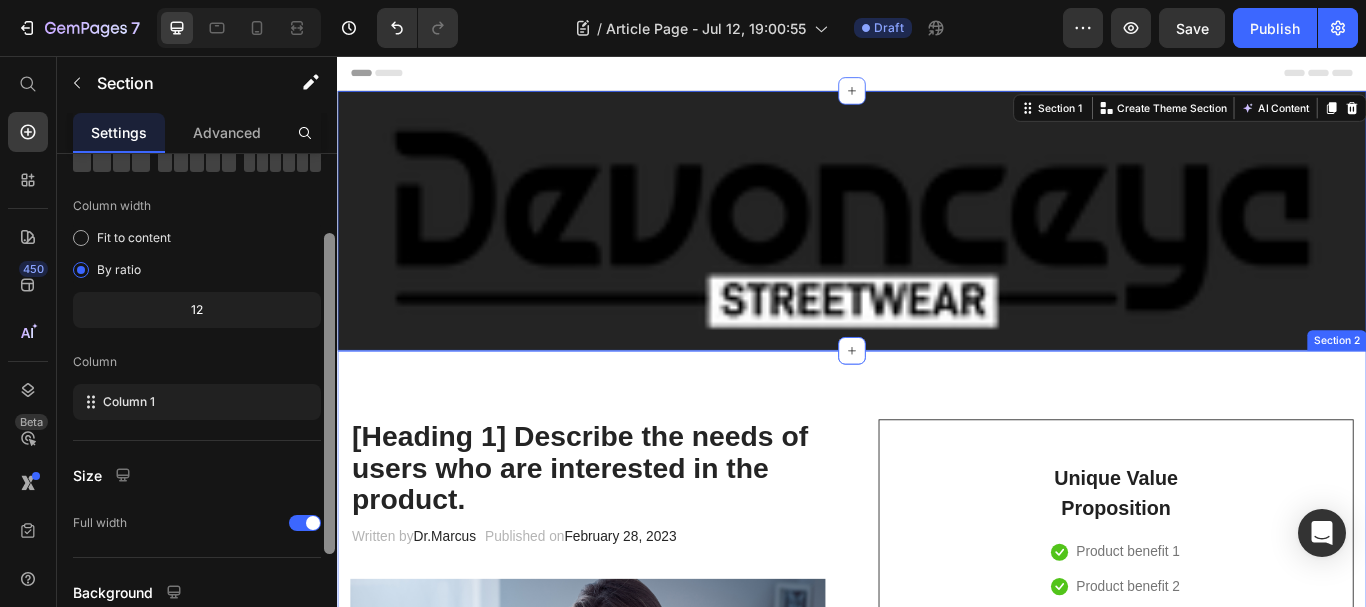 drag, startPoint x: 663, startPoint y: 263, endPoint x: 363, endPoint y: 623, distance: 468.615 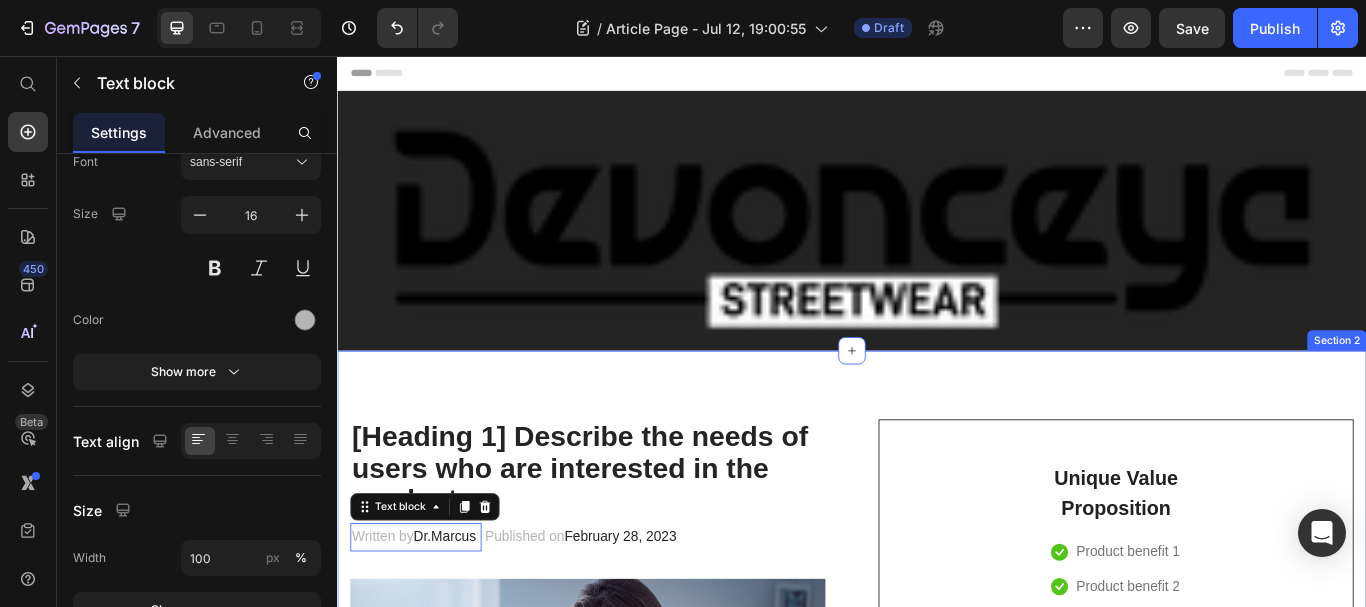 scroll, scrollTop: 385, scrollLeft: 0, axis: vertical 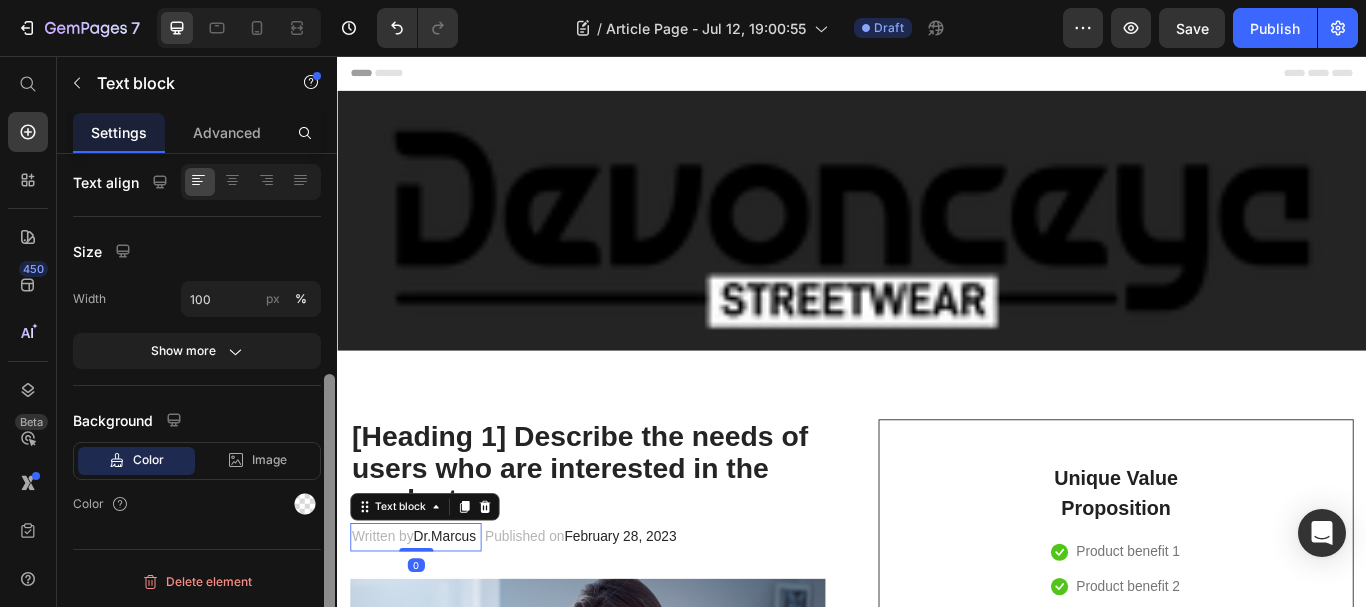 drag, startPoint x: 329, startPoint y: 508, endPoint x: 330, endPoint y: 522, distance: 14.035668 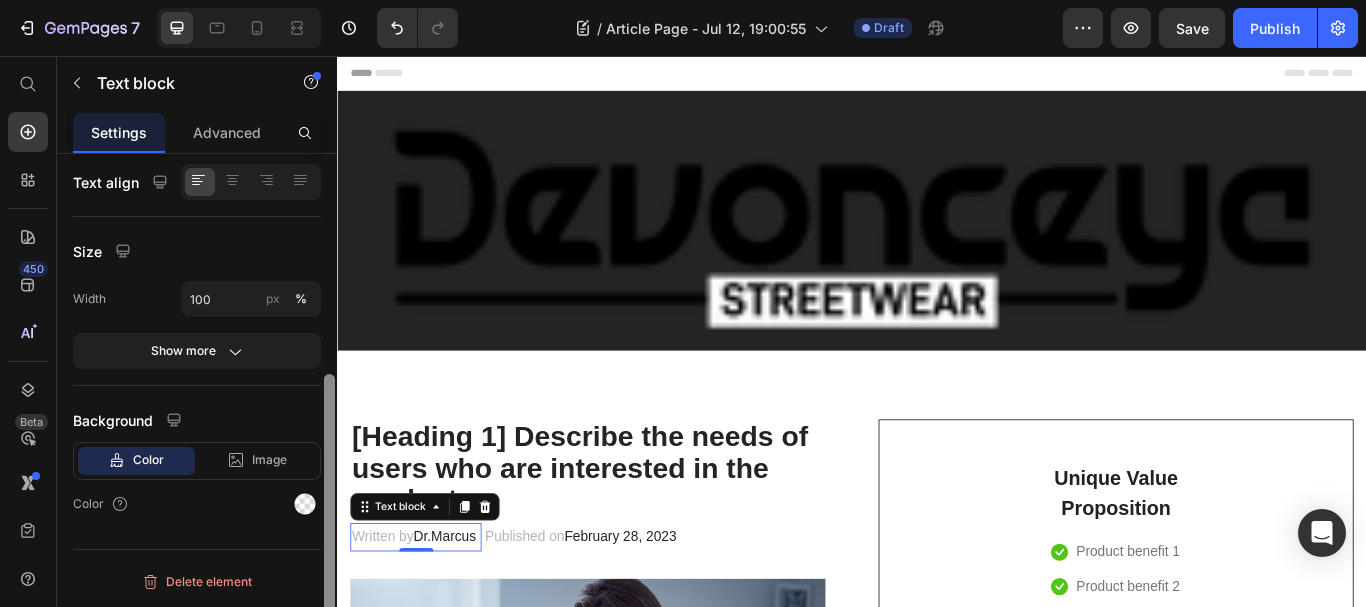 drag, startPoint x: 330, startPoint y: 522, endPoint x: 310, endPoint y: 335, distance: 188.06648 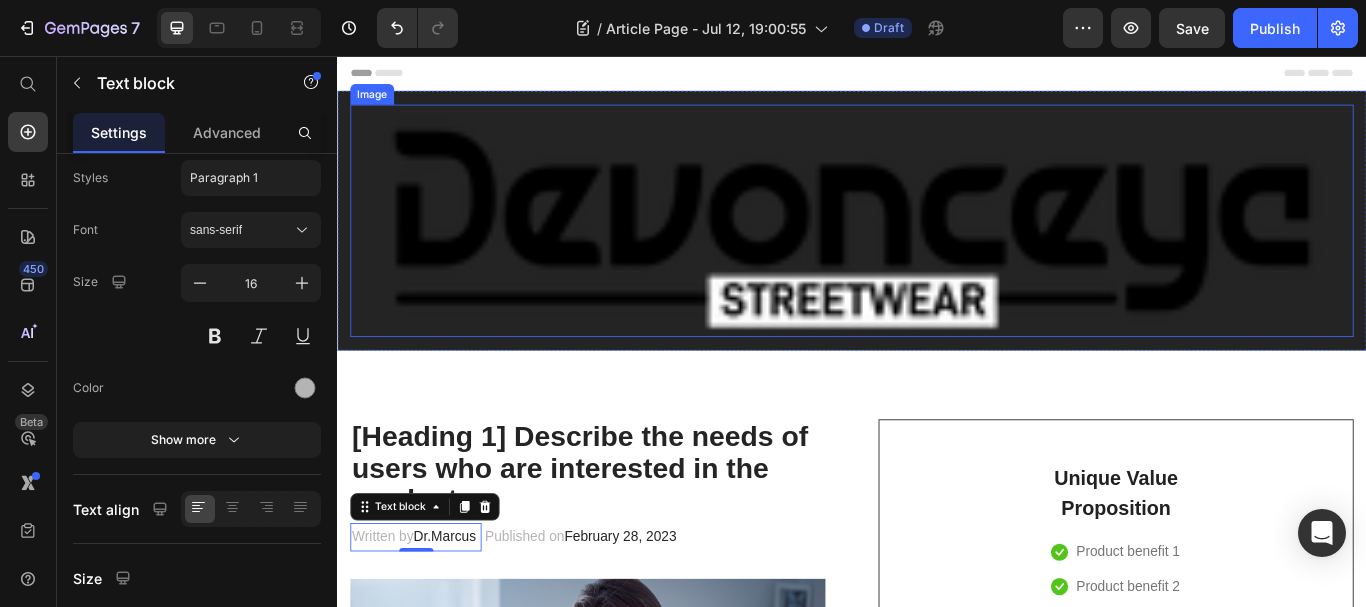 click at bounding box center [937, 248] 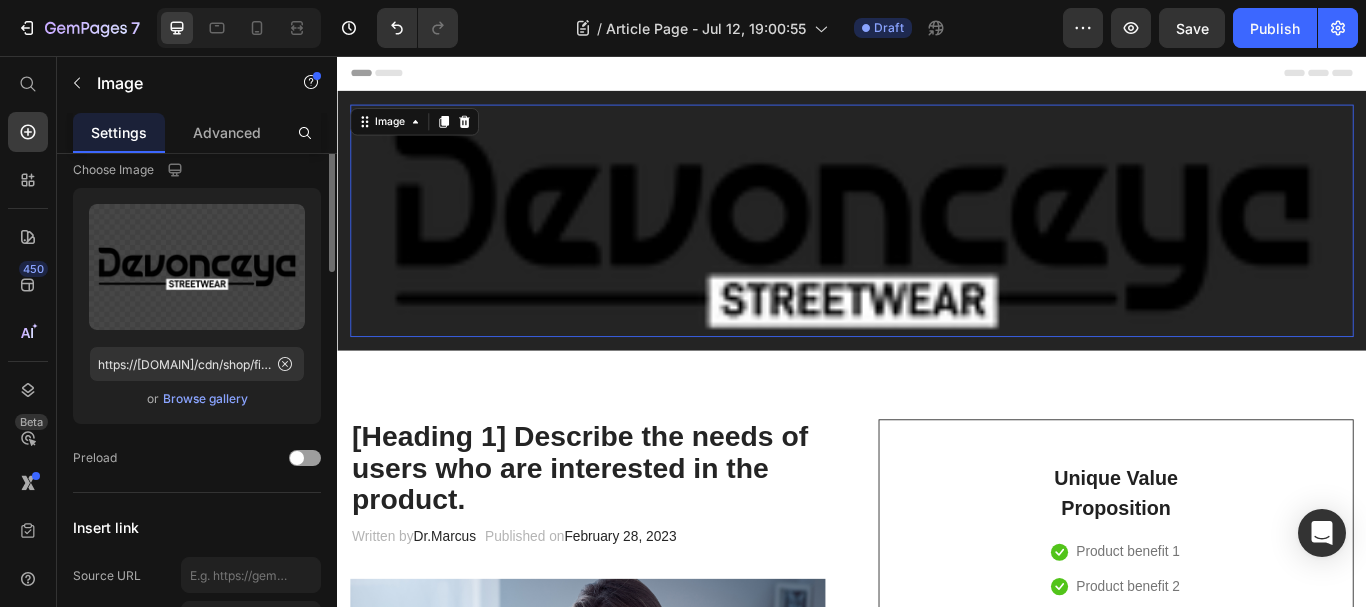 scroll, scrollTop: 0, scrollLeft: 0, axis: both 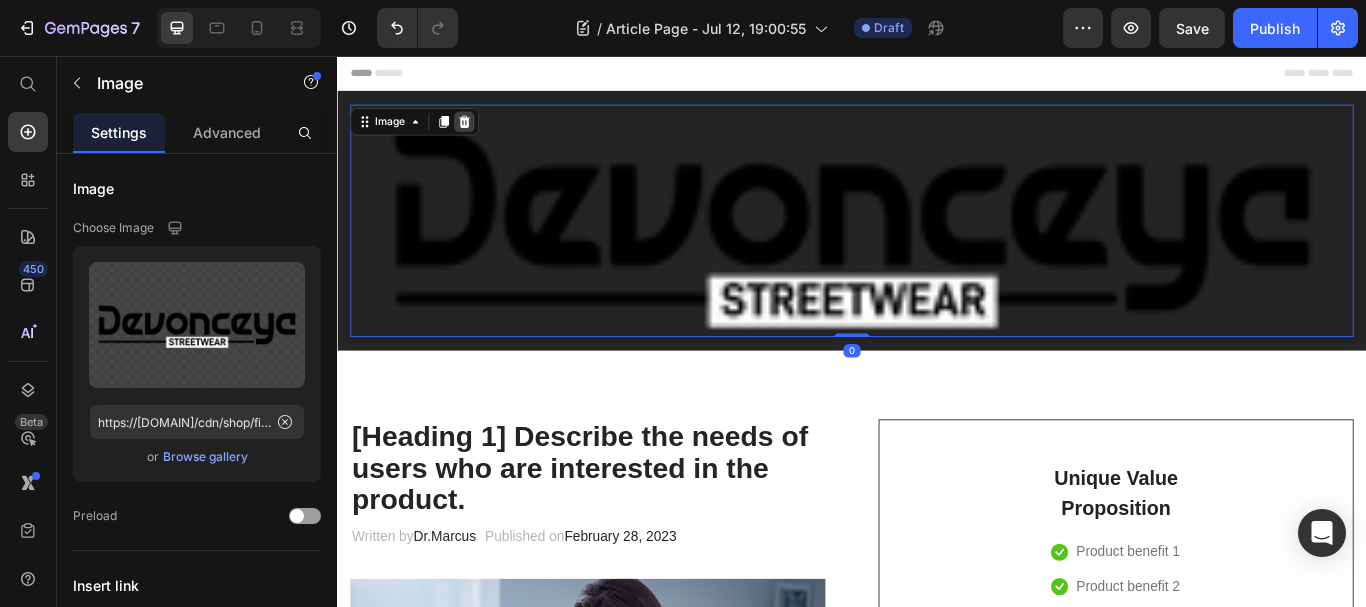 click 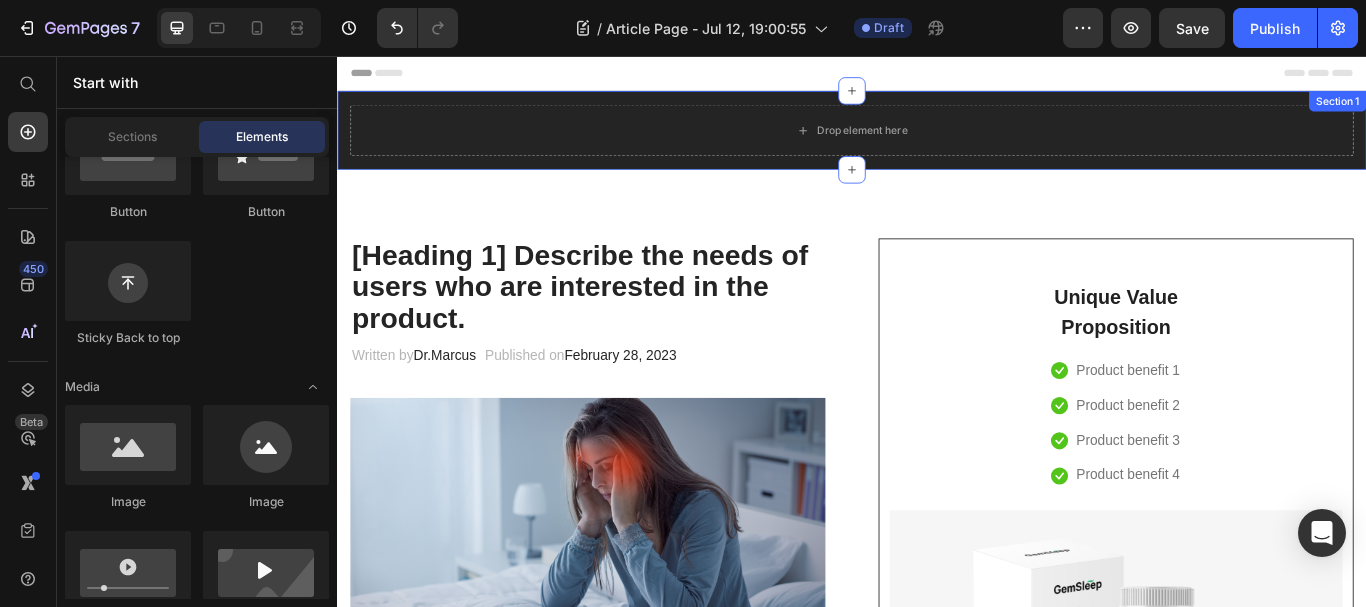 click on "Drop element here Section 1" at bounding box center [937, 143] 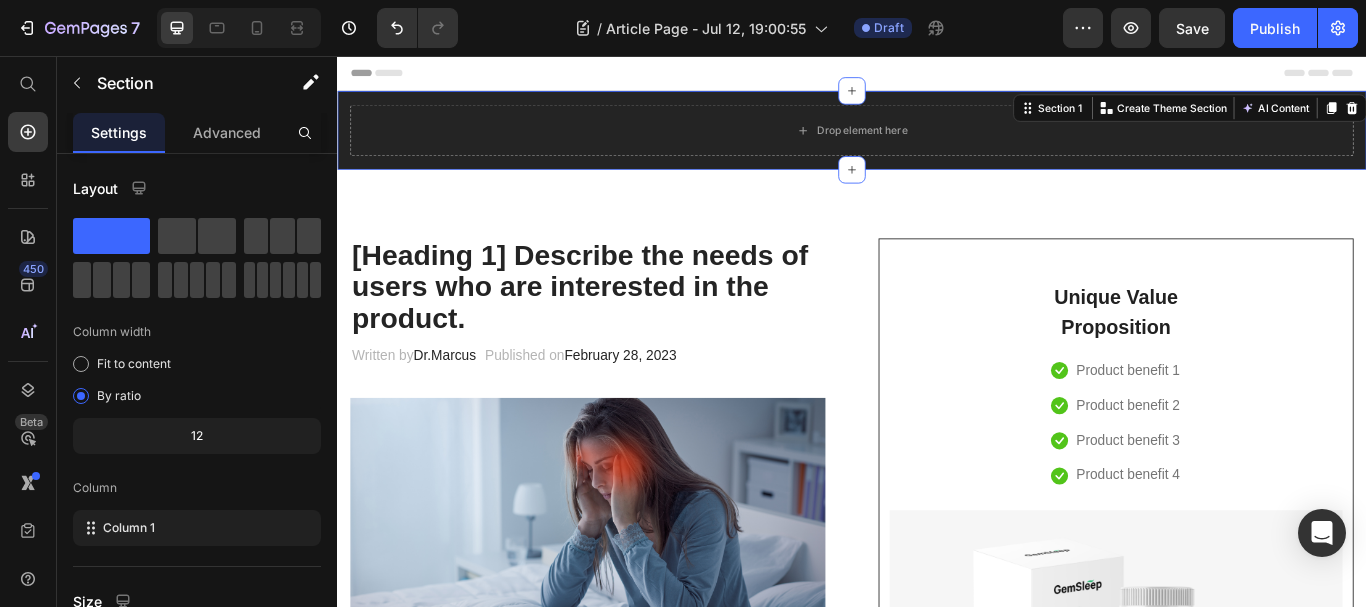 scroll, scrollTop: 298, scrollLeft: 0, axis: vertical 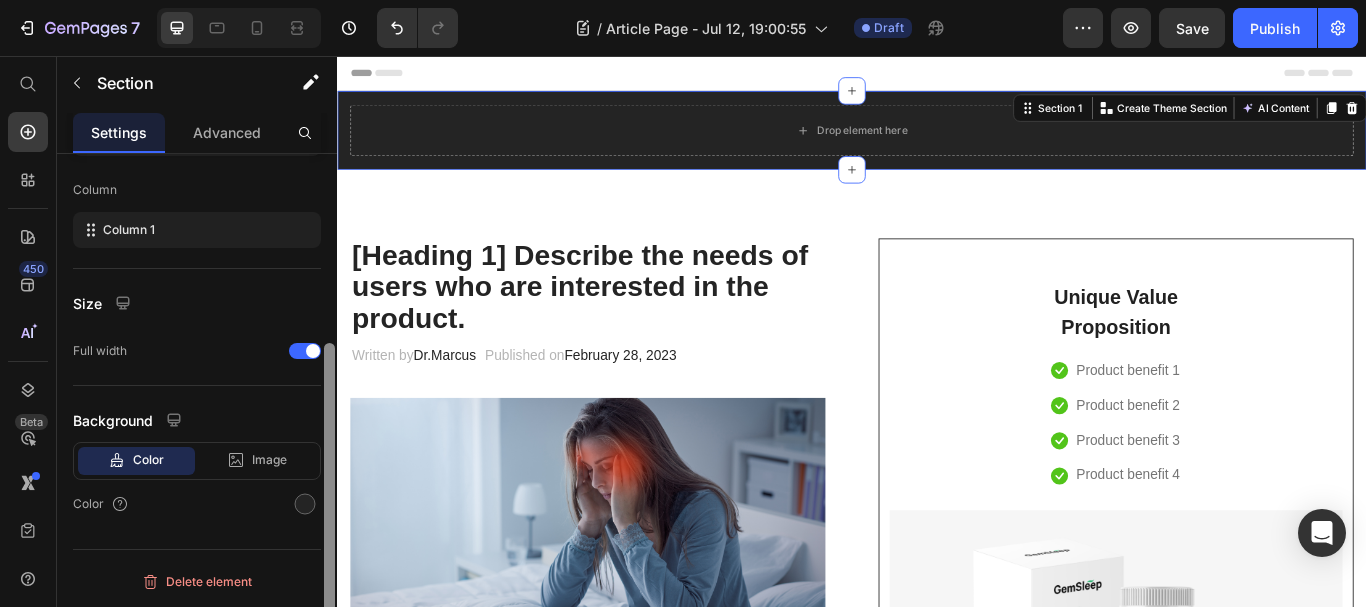 drag, startPoint x: 323, startPoint y: 273, endPoint x: 323, endPoint y: 413, distance: 140 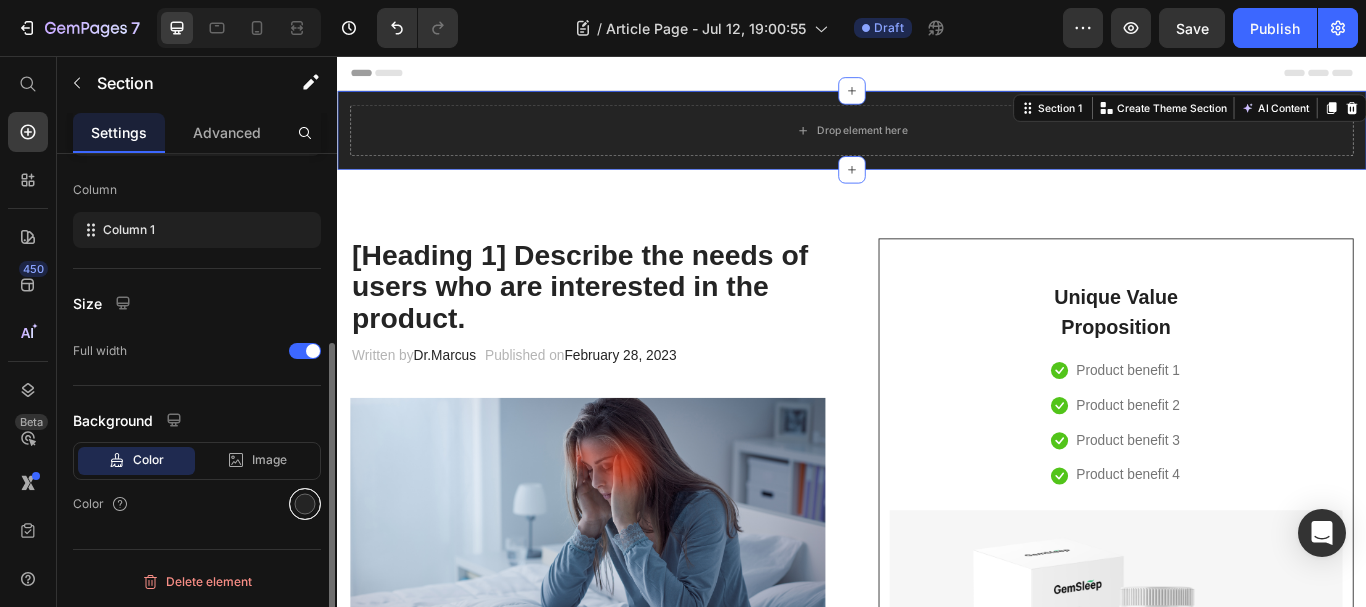click at bounding box center [305, 504] 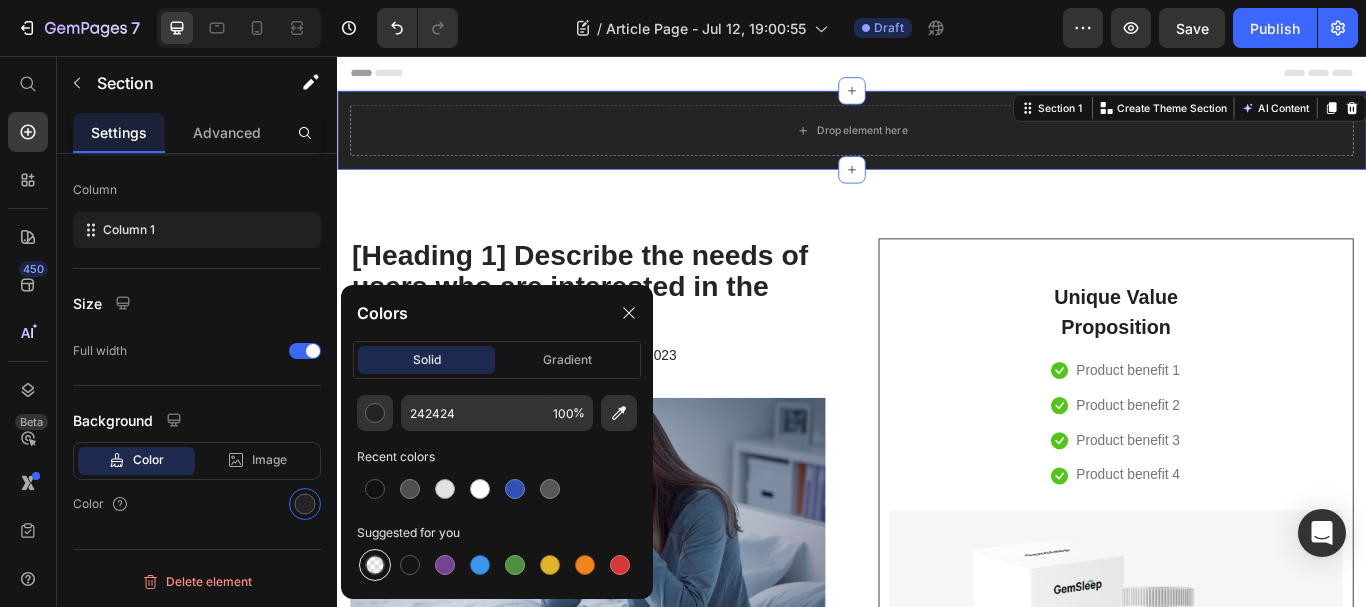 click at bounding box center (375, 565) 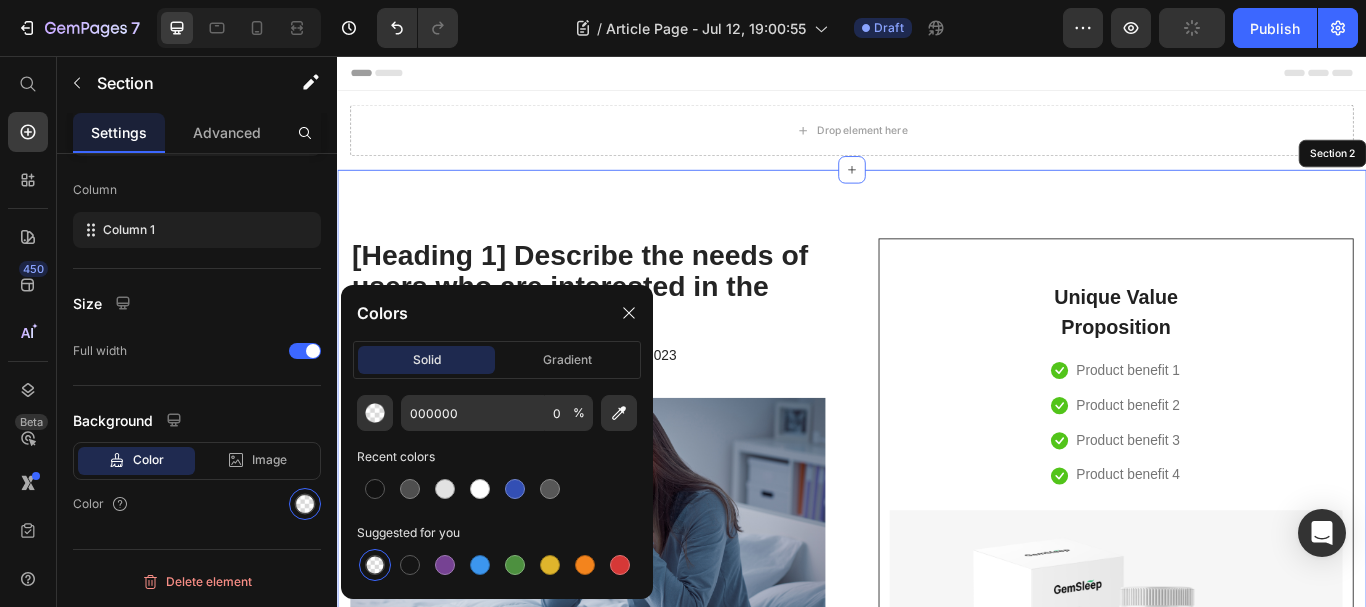 click on "[Heading 1] Describe the needs of users who are interested in the product. Heading Written by Dr. [LAST] Text block Published on [DATE] Text block Row Image Do your legs have varicose veins or pain? don't worry, We have moderate compression stockings like with GemCSO compression used to reduce the risk of serious conditions like Deep Vein Thrombosis (DVT), blood clots, varicose veins, and spider veins. Text block [Heading 2] Describe the timeframe to achieve the desired results Heading Your provider may recommend compression socks to help with symptoms caused by a vein or venous disorder. Venous disorders happen when the valves in your veins don’t work correctly, making it harder for blood to flow back to your heart. This can lead to: Text block
Icon Customer problem 1: Lorem Ipsum is simply dummy text of the printing and typesetting industry. Lorem Ipsum has been the industry's standard dummy text ever since. Text block Row
Icon Customer problem 2: Text block" at bounding box center [937, 3184] 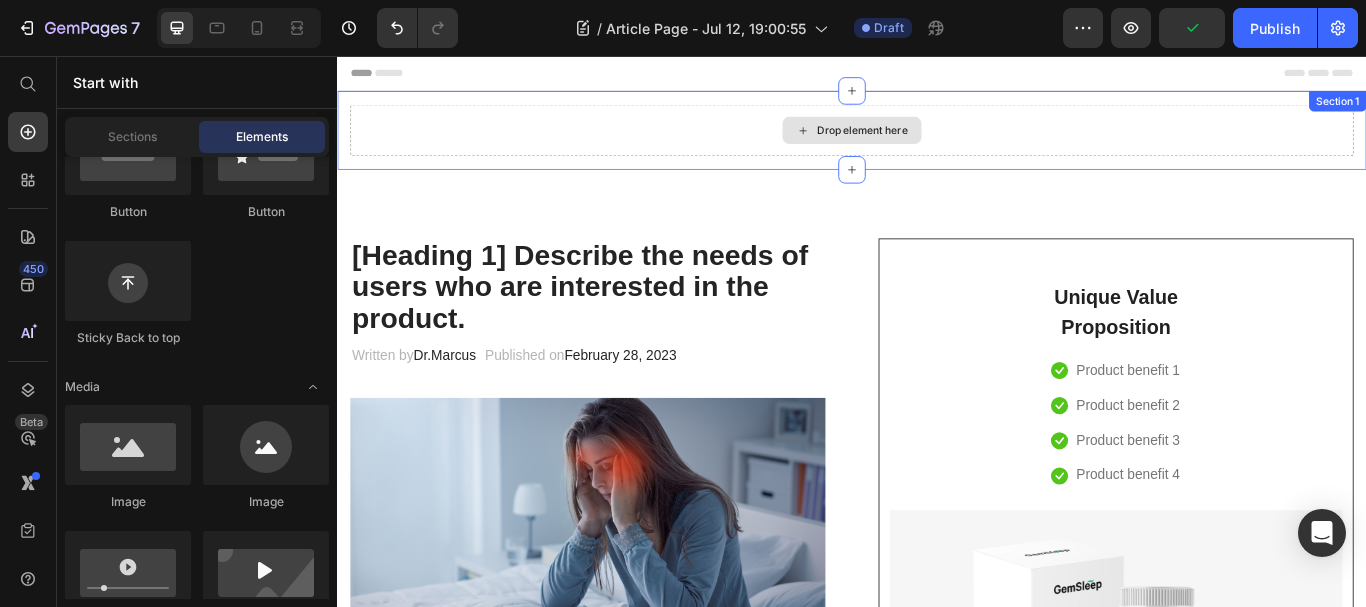 click on "Drop element here" at bounding box center (949, 143) 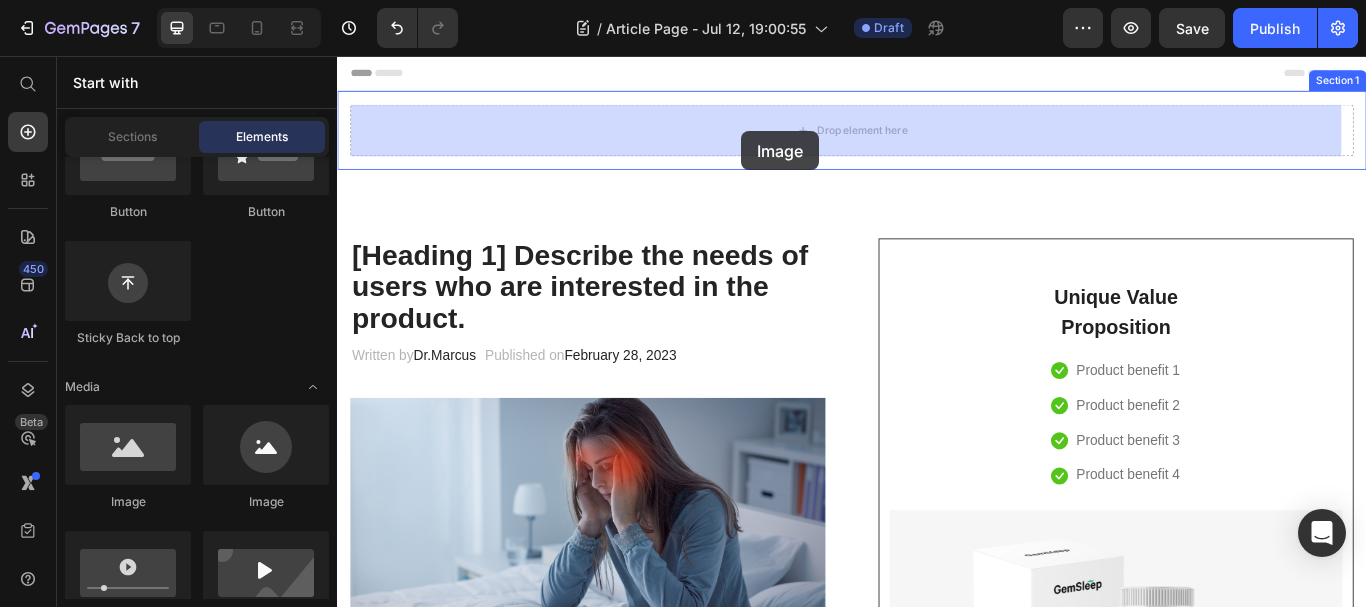 drag, startPoint x: 464, startPoint y: 523, endPoint x: 808, endPoint y: 144, distance: 511.83688 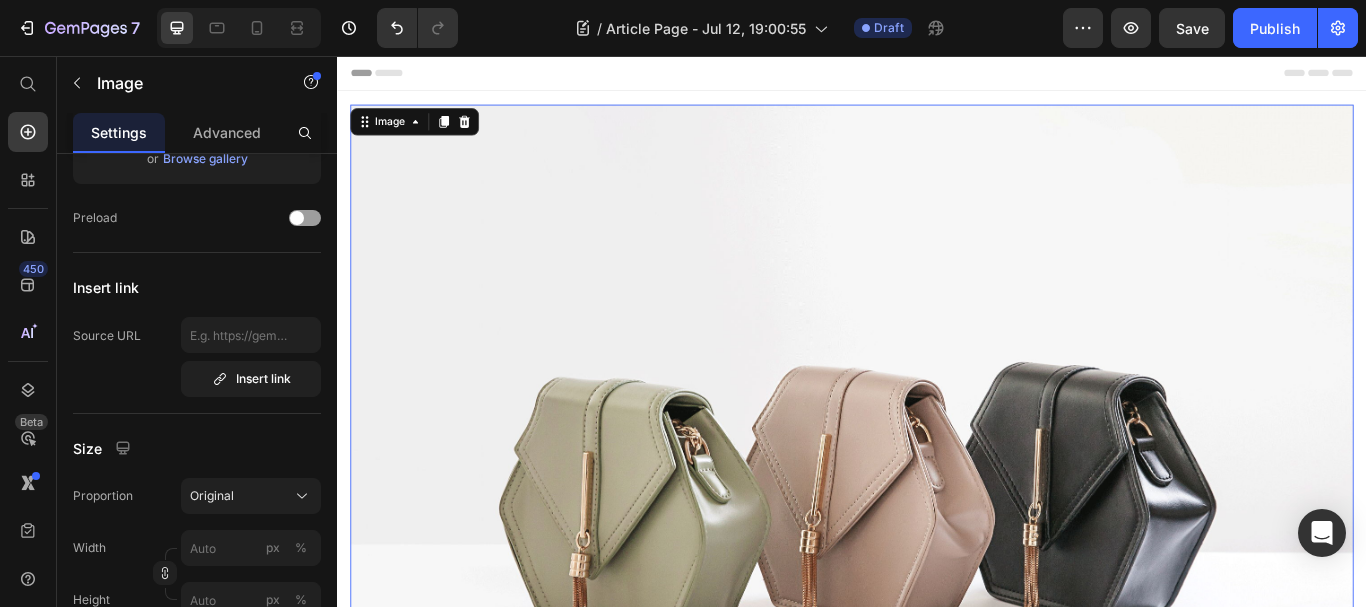 scroll, scrollTop: 0, scrollLeft: 0, axis: both 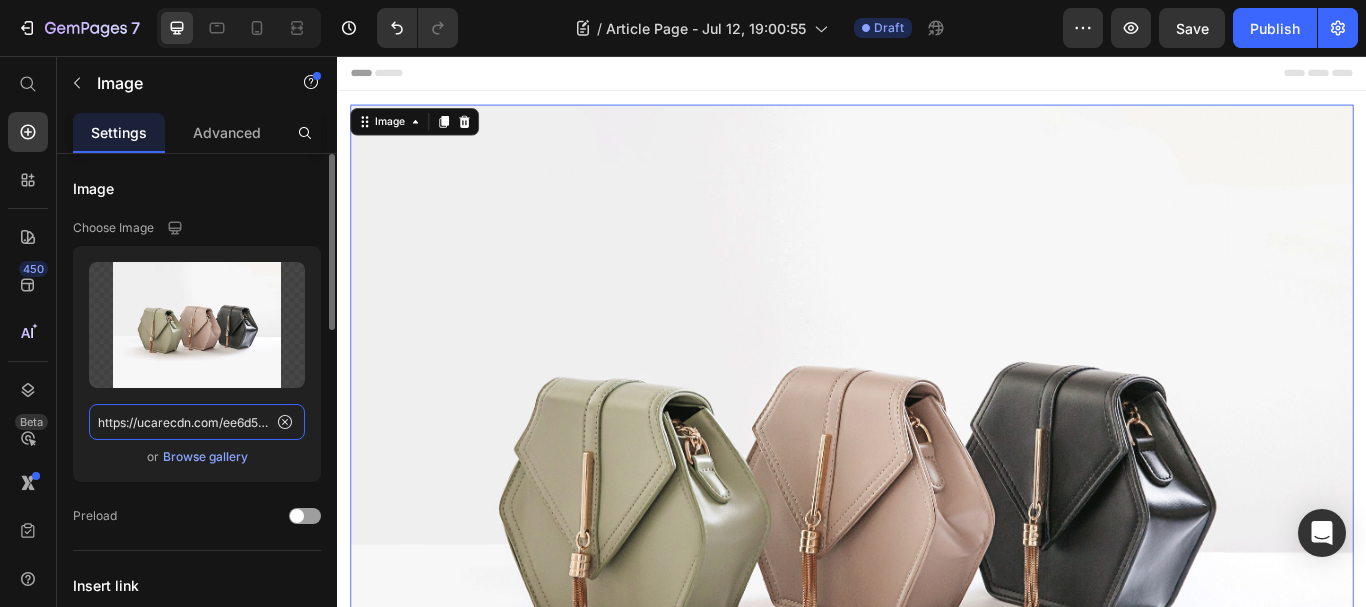 click on "https://ucarecdn.com/ee6d5074-1640-4cc7-8933-47c8589c3dee/-/format/auto/" 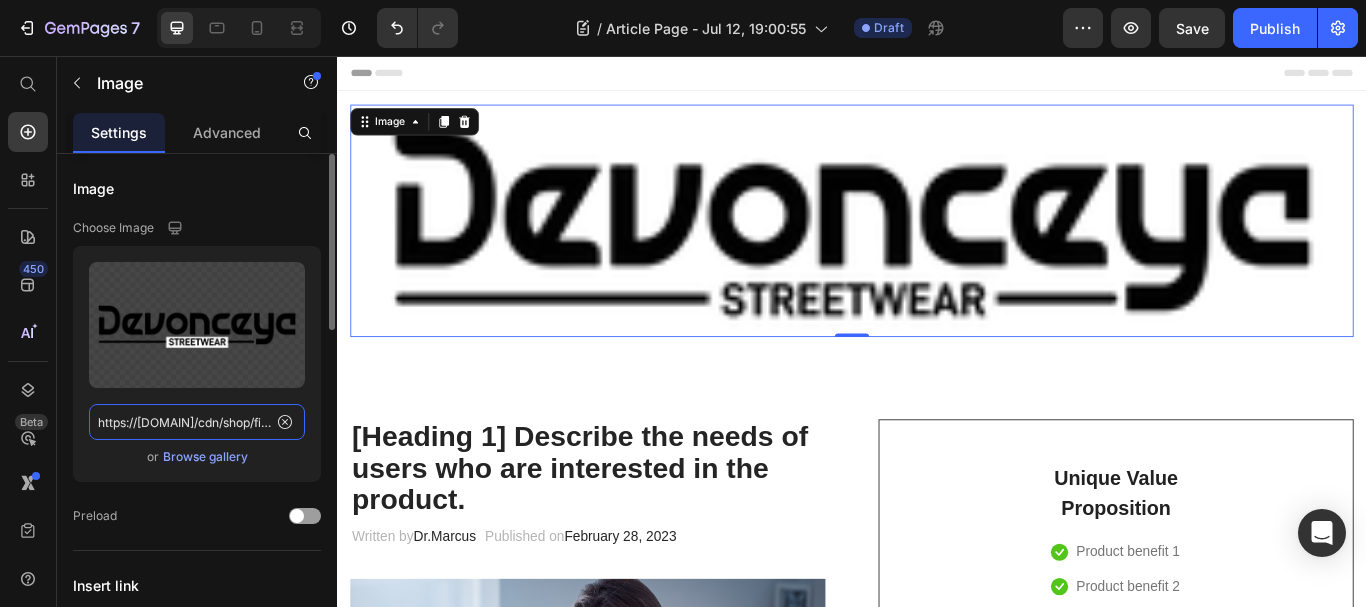 scroll, scrollTop: 0, scrollLeft: 307, axis: horizontal 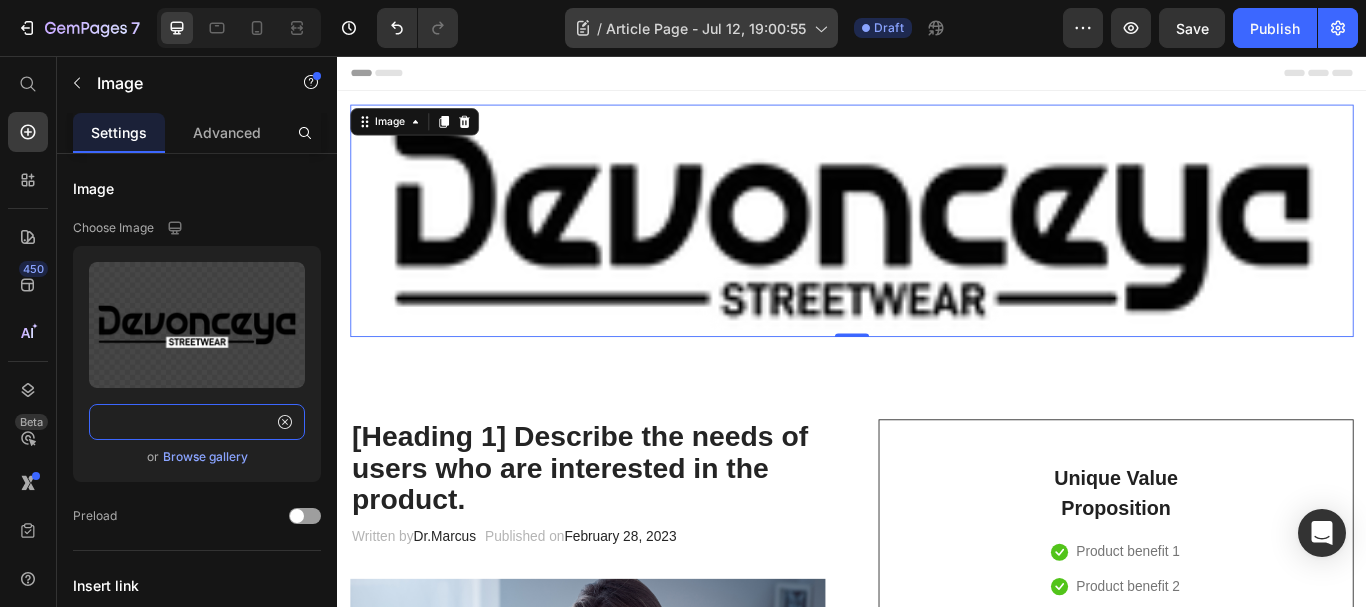 type on "https://[DOMAIN]/cdn/shop/files/logo-2025-01.png?v=1747593255&width=220" 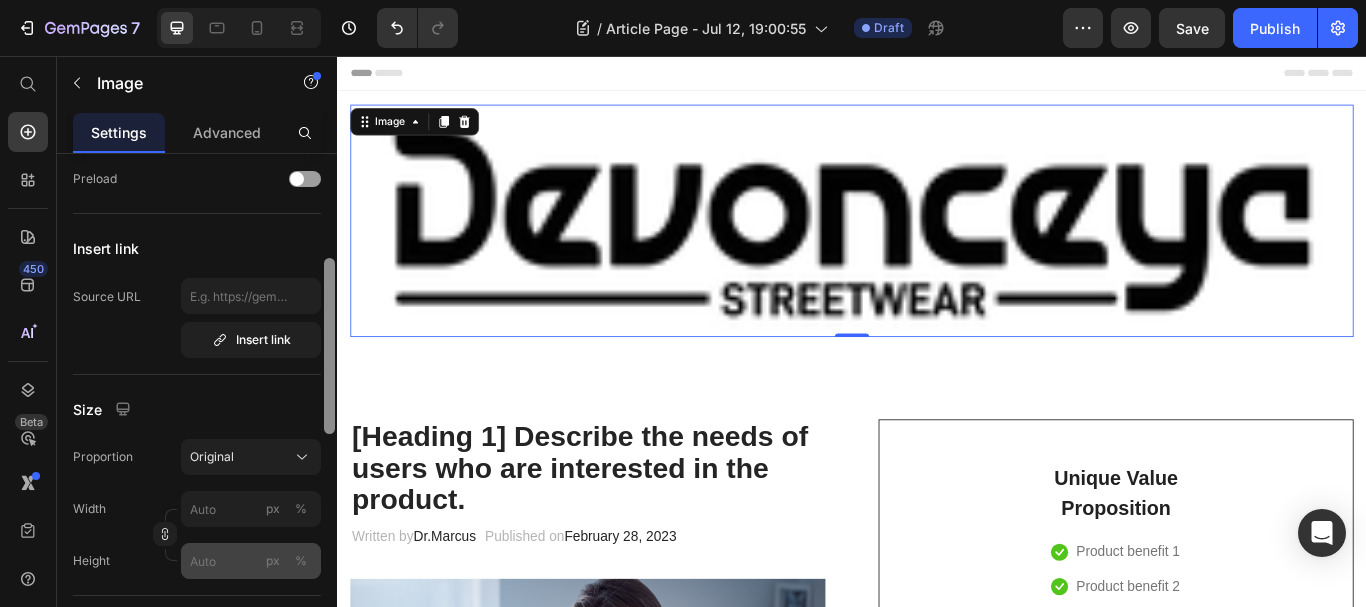 scroll, scrollTop: 446, scrollLeft: 0, axis: vertical 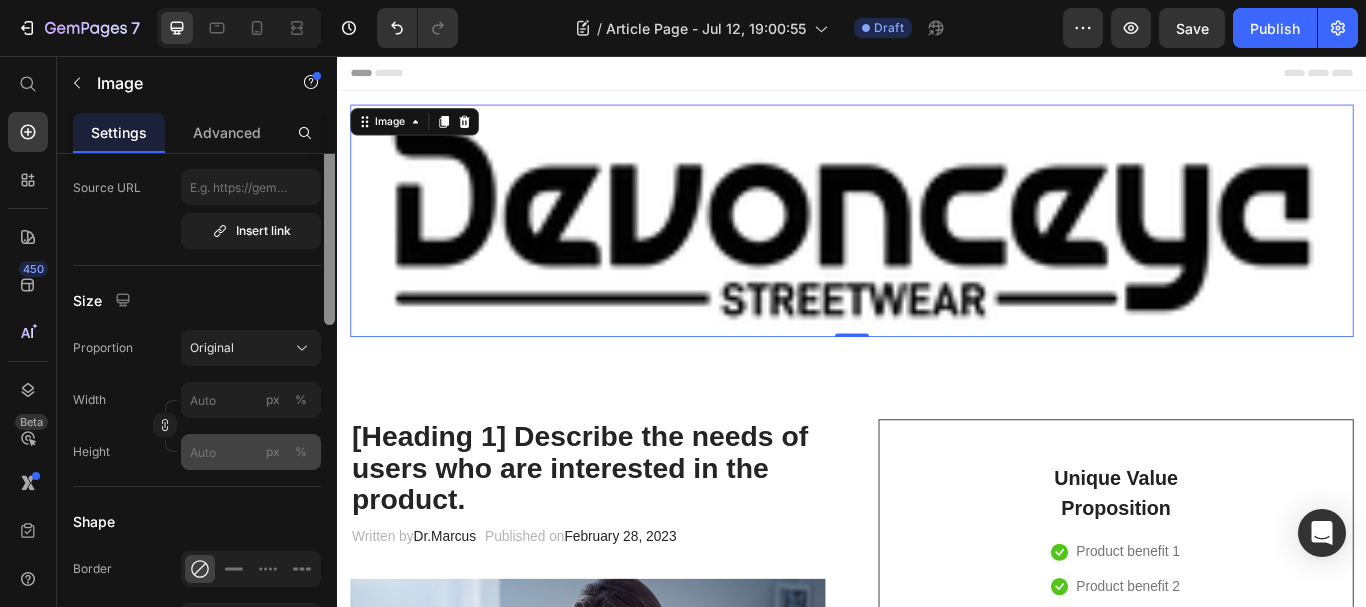 click on "Image Choose Image Upload Image https://[DOMAIN]/cdn/shop/files/logo-2025-01.png?v=1747593255&width=220 or Browse gallery Preload Insert link Source URL Insert link Size Proportion Original Width px % Height px % Shape Border Corner Shadow Align SEO Alt text Image title Delete element" at bounding box center (197, 409) 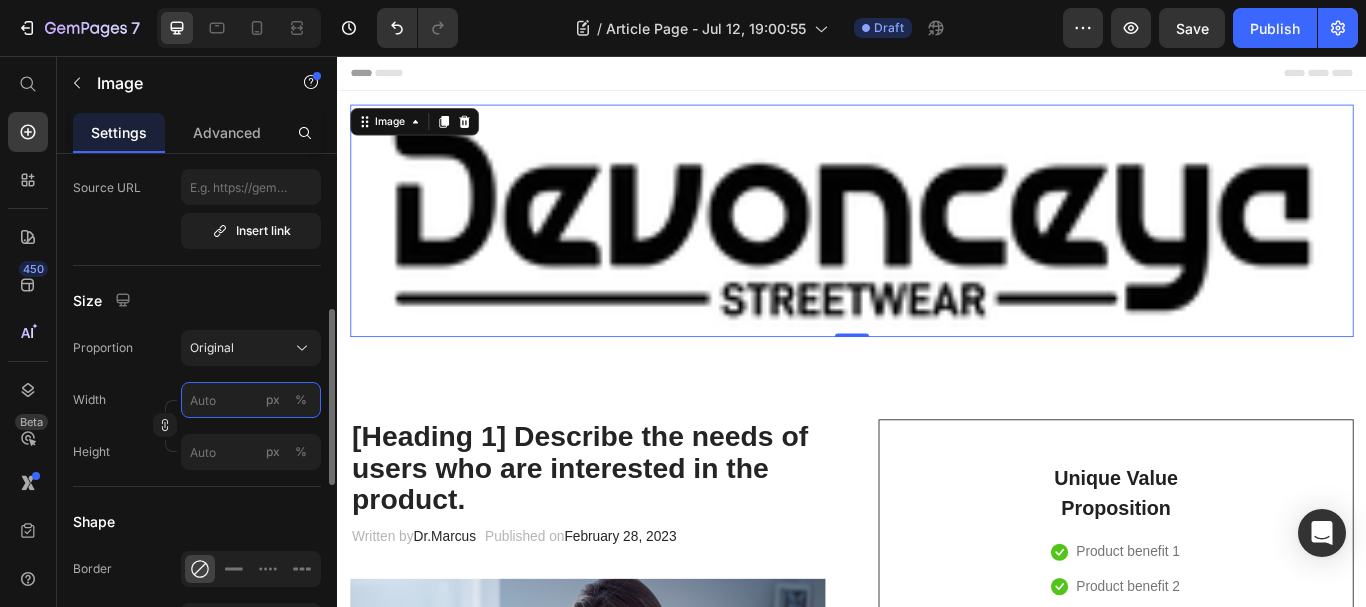 click on "px %" at bounding box center [251, 400] 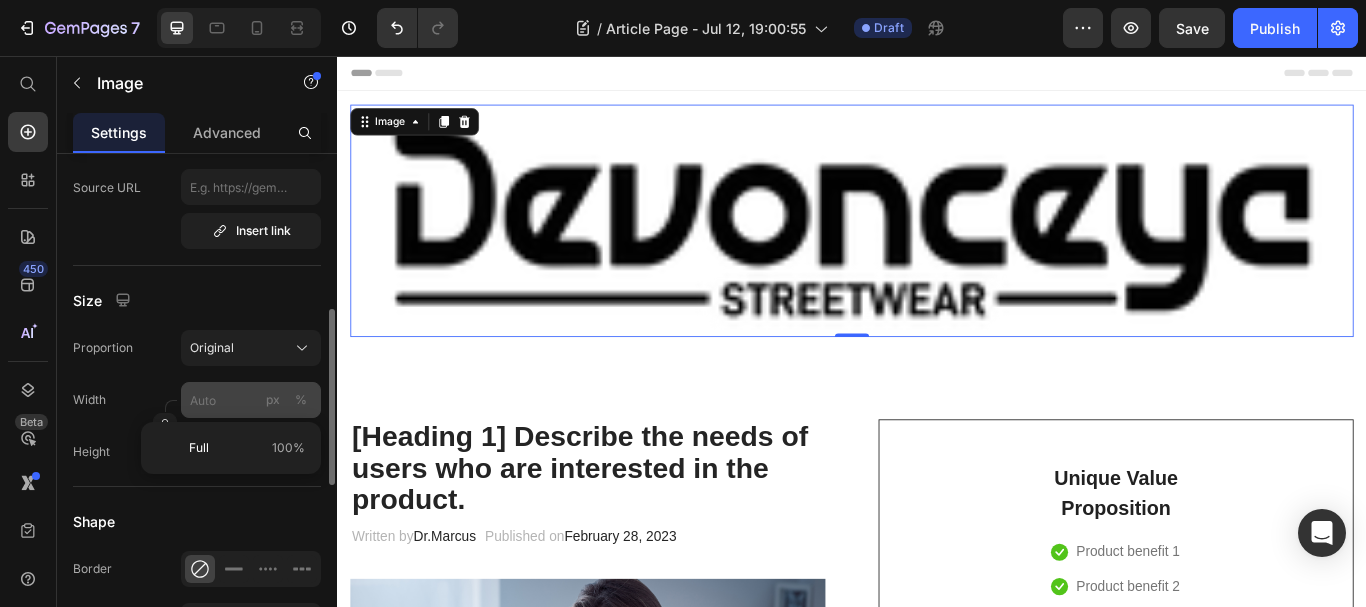 click on "px" at bounding box center [273, 400] 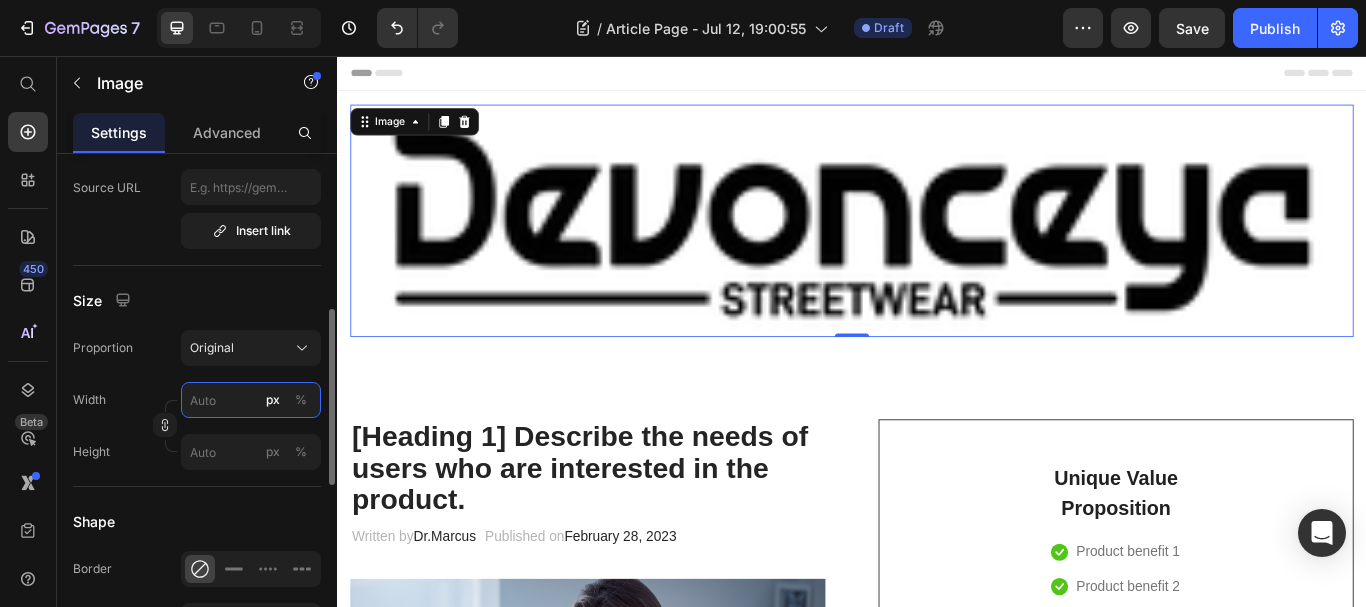click on "px %" at bounding box center [251, 400] 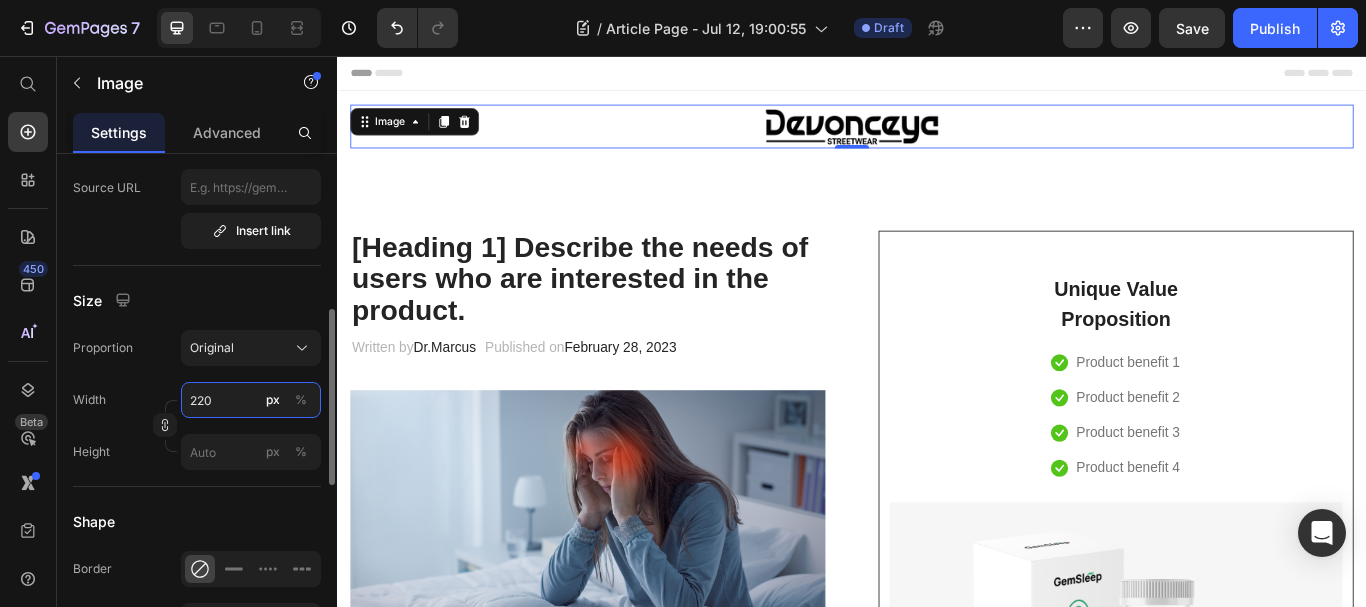 type on "220" 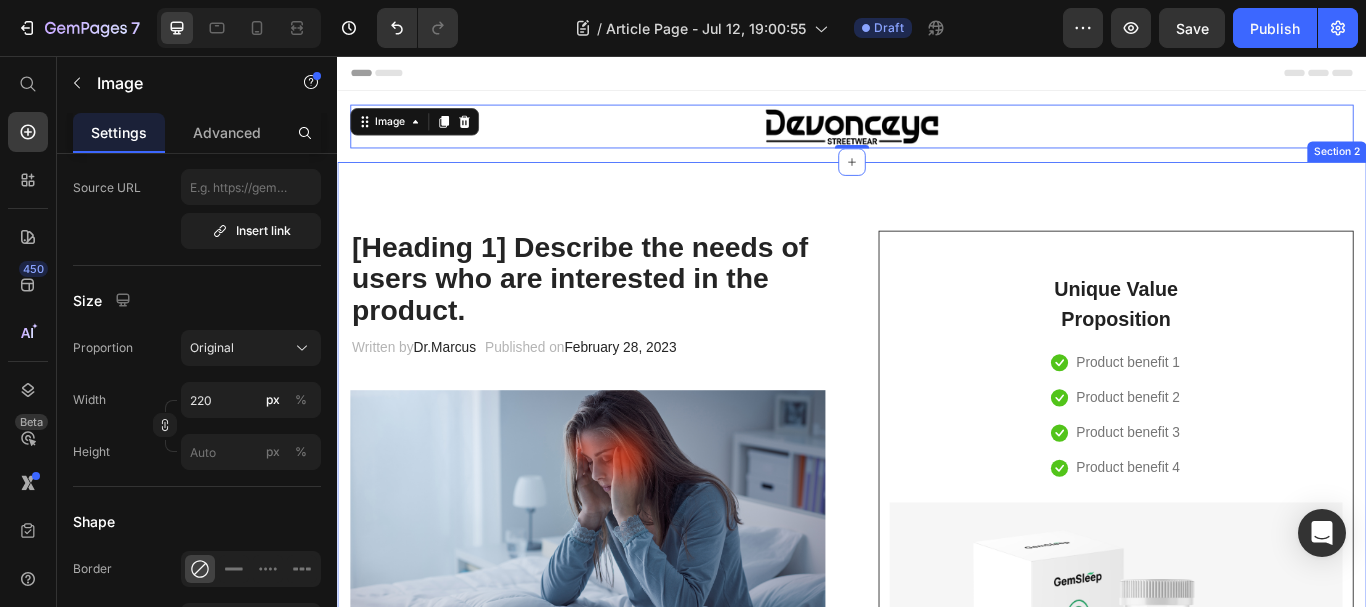 click on "[Heading 1] Describe the needs of users who are interested in the product. Heading Written by Dr. [LAST] Text block Published on [DATE] Text block Row Image Do your legs have varicose veins or pain? don't worry, We have moderate compression stockings like with GemCSO compression used to reduce the risk of serious conditions like Deep Vein Thrombosis (DVT), blood clots, varicose veins, and spider veins. Text block [Heading 2] Describe the timeframe to achieve the desired results Heading Your provider may recommend compression socks to help with symptoms caused by a vein or venous disorder. Venous disorders happen when the valves in your veins don’t work correctly, making it harder for blood to flow back to your heart. This can lead to: Text block
Icon Customer problem 1: Lorem Ipsum is simply dummy text of the printing and typesetting industry. Lorem Ipsum has been the industry's standard dummy text ever since. Text block Row
Icon Customer problem 2: Text block" at bounding box center [937, 3175] 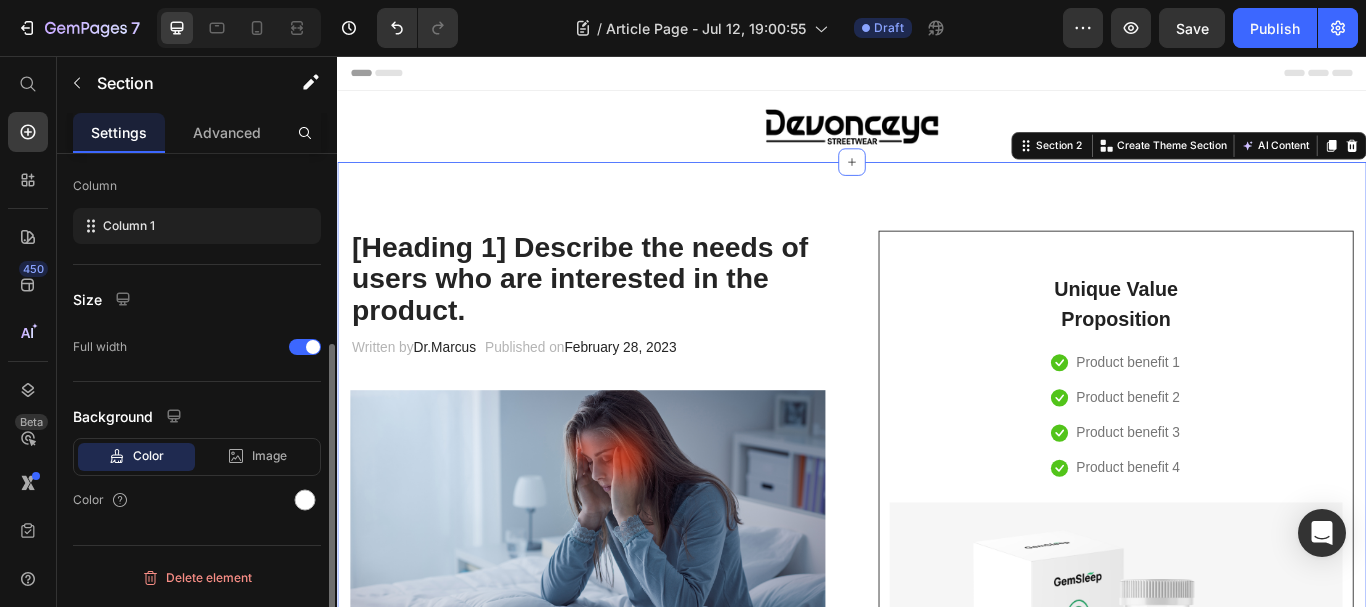 scroll, scrollTop: 0, scrollLeft: 0, axis: both 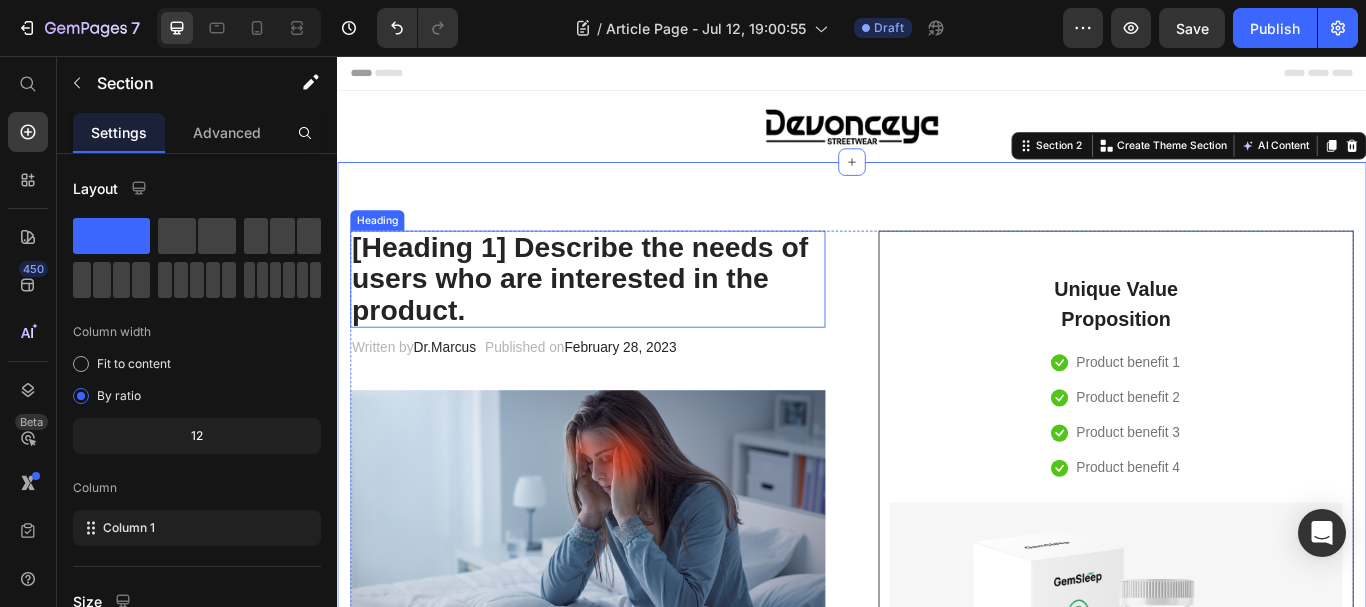 click on "[Heading 1] Describe the needs of users who are interested in the product." at bounding box center (629, 316) 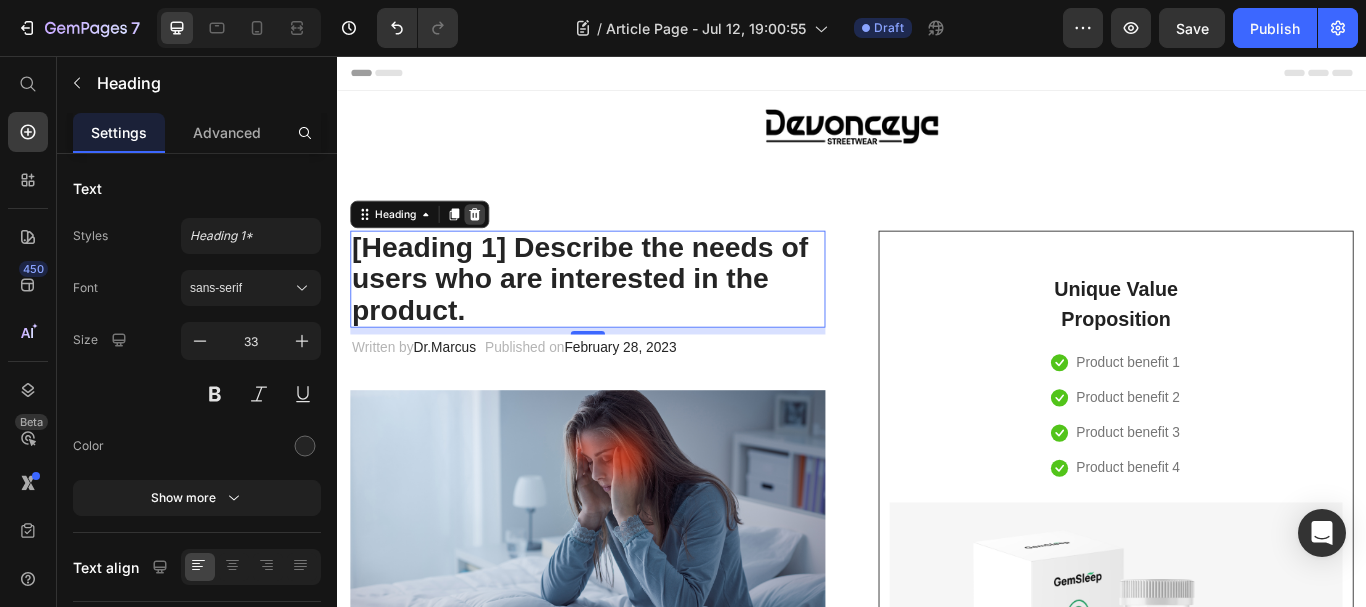 click 